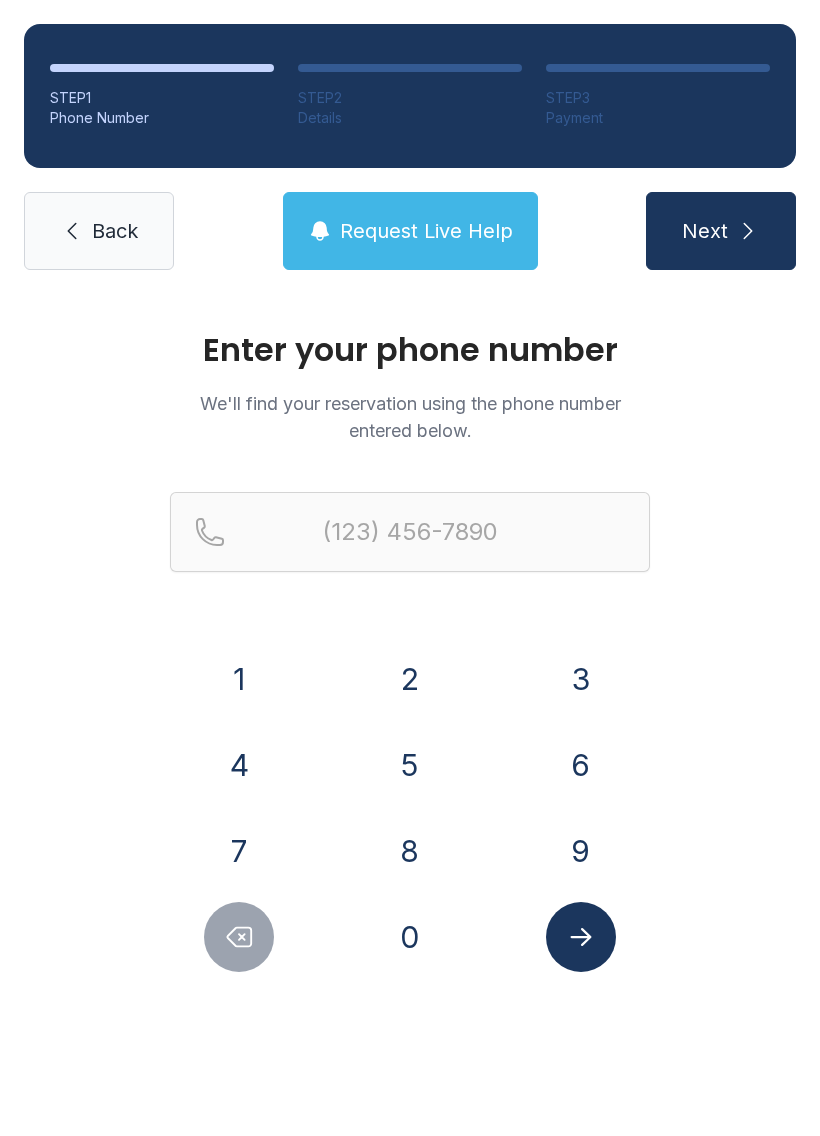 scroll, scrollTop: 0, scrollLeft: 0, axis: both 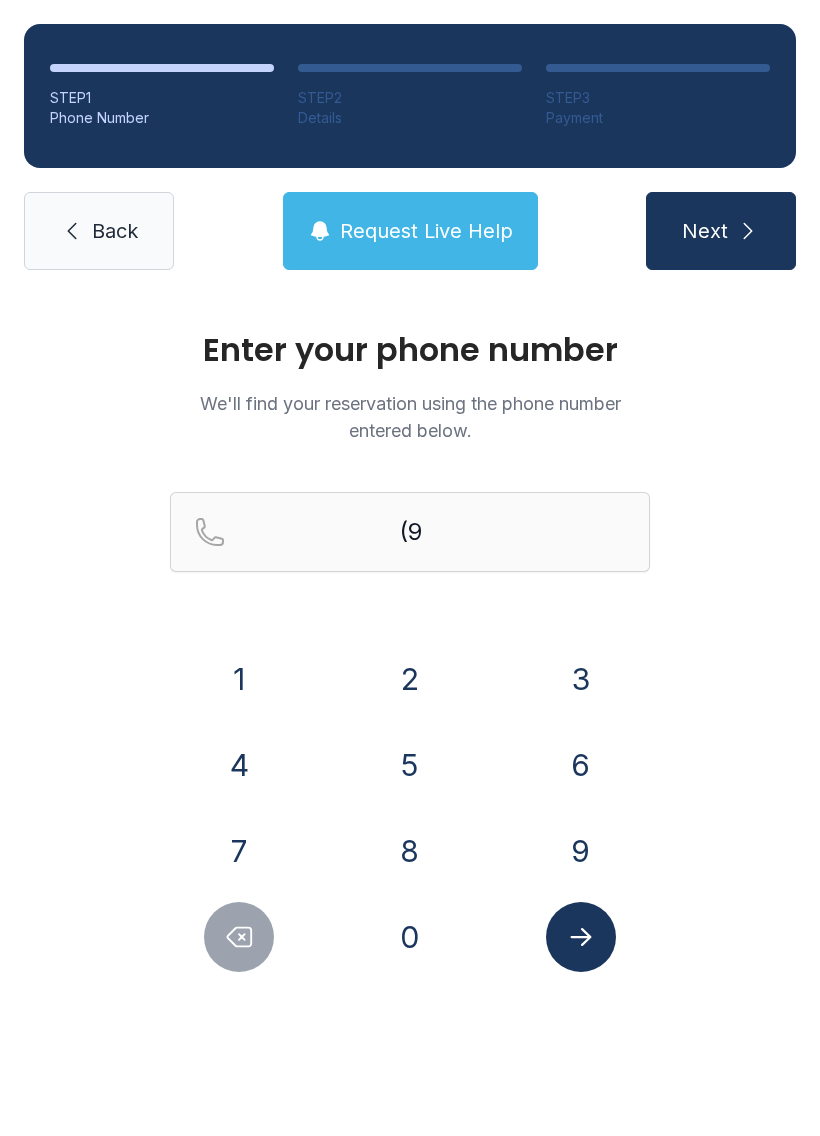 click on "0" at bounding box center [410, 937] 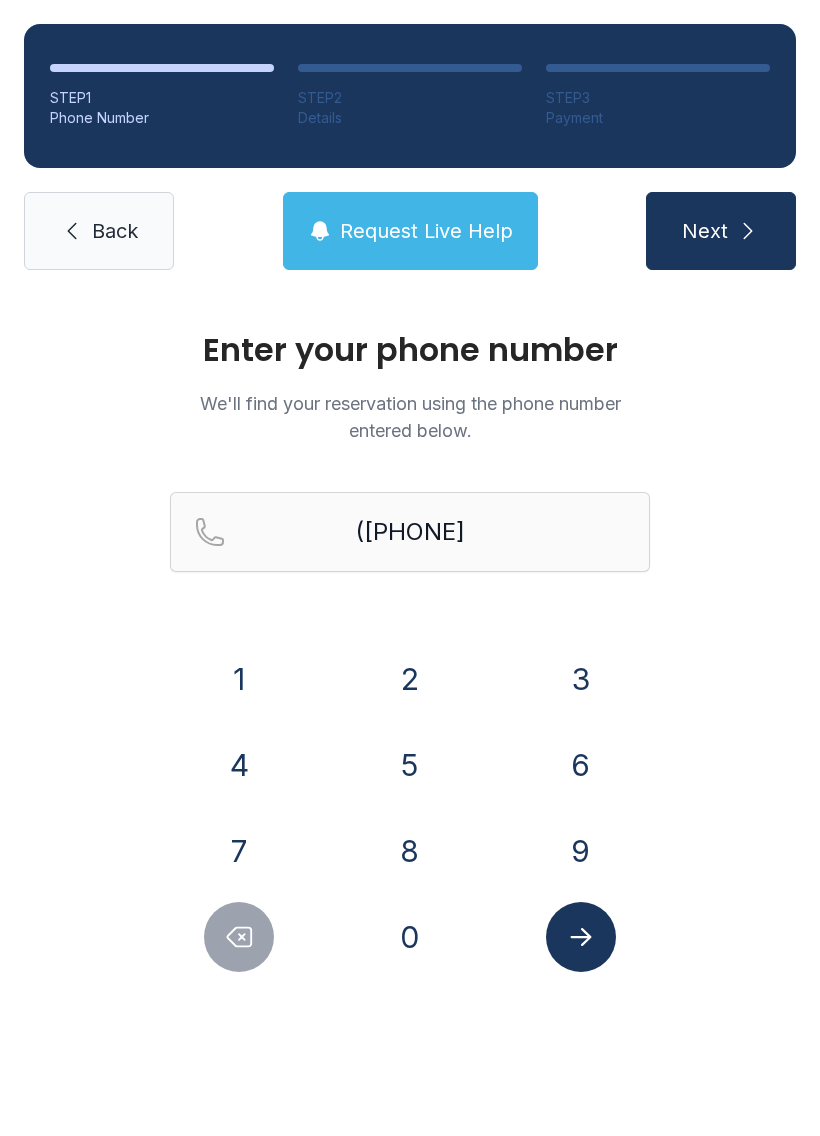 click on "7" at bounding box center (239, 851) 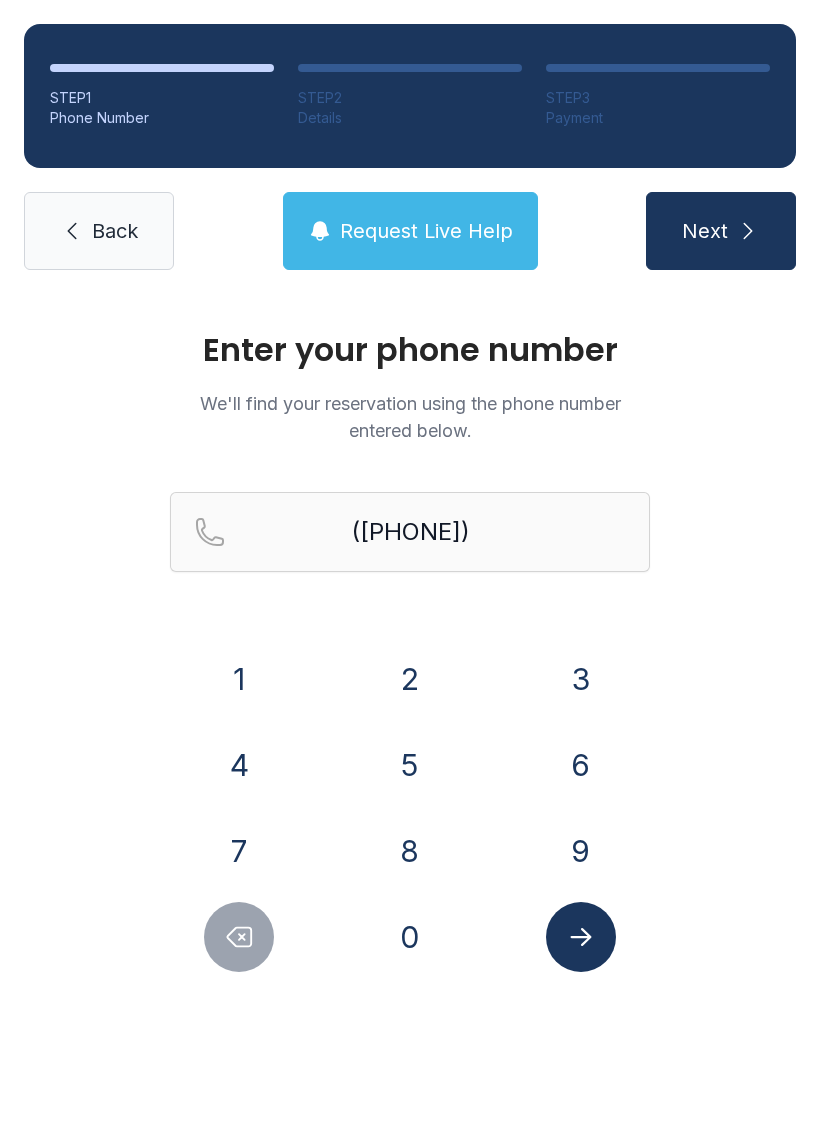 click on "3" at bounding box center [581, 679] 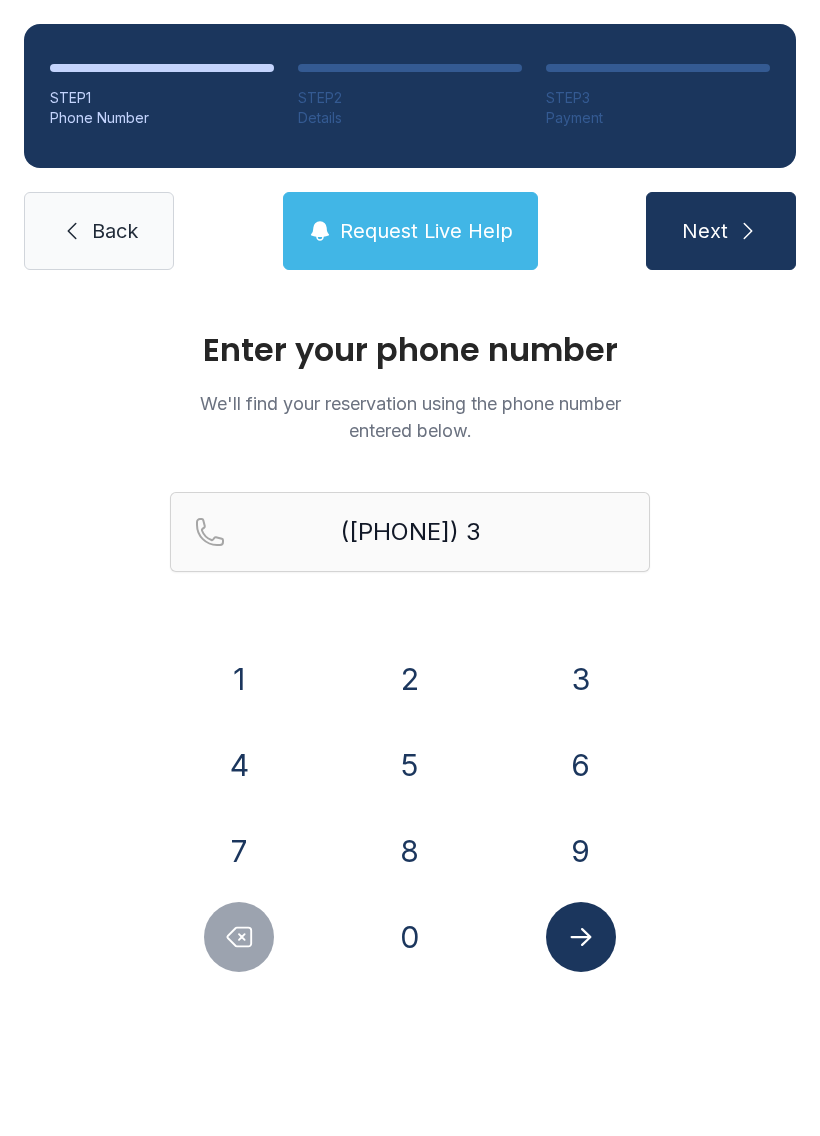 click on "7" at bounding box center [239, 851] 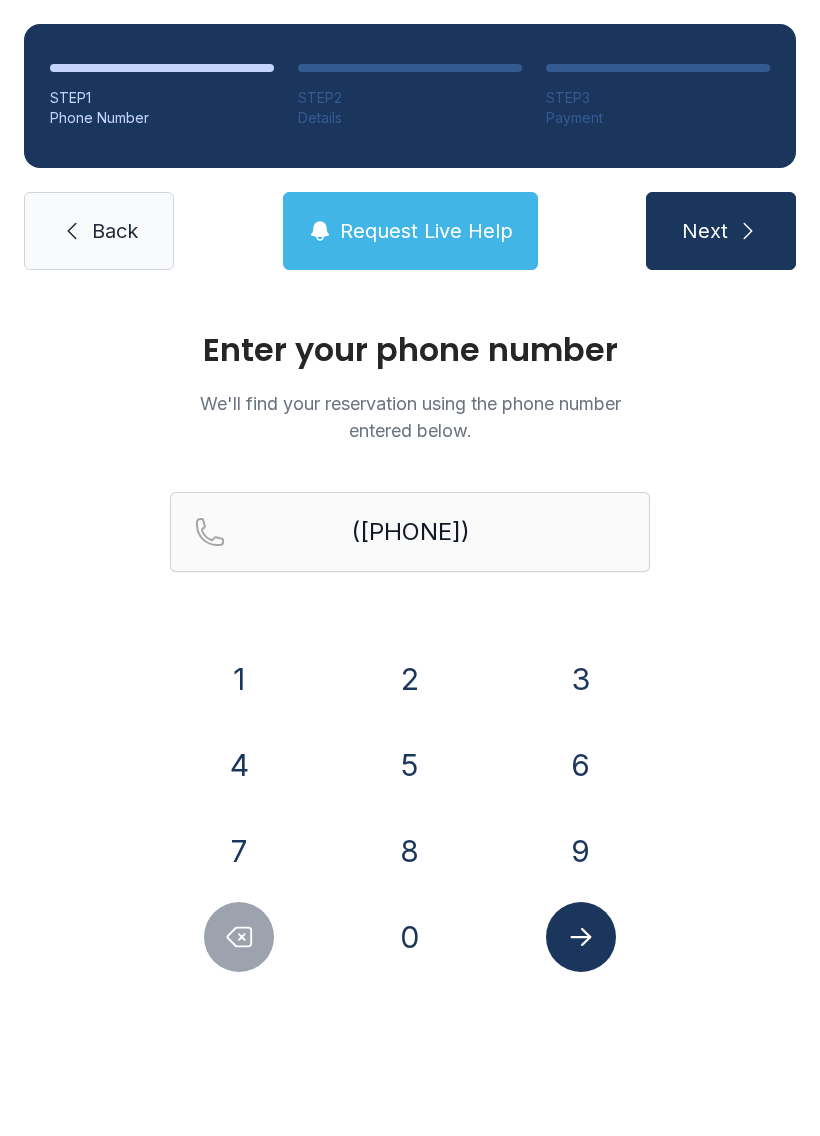 click on "1" at bounding box center [239, 679] 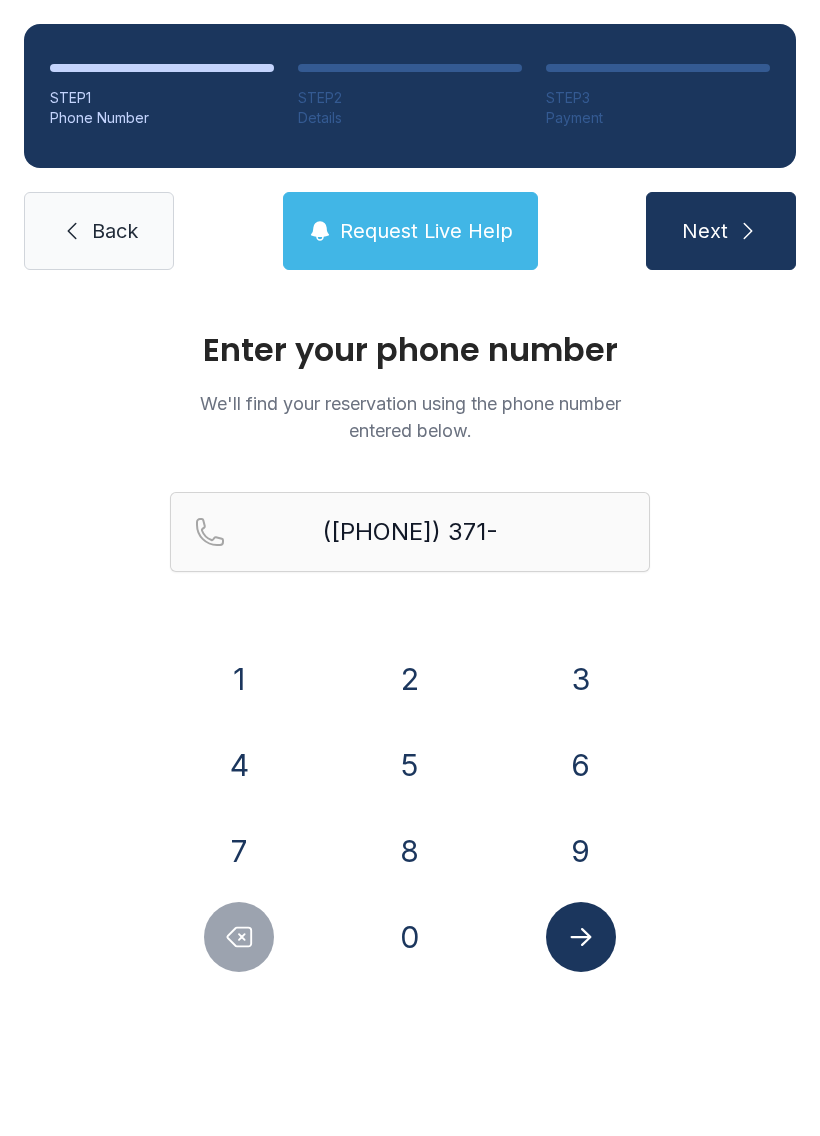 click on "9" at bounding box center (581, 851) 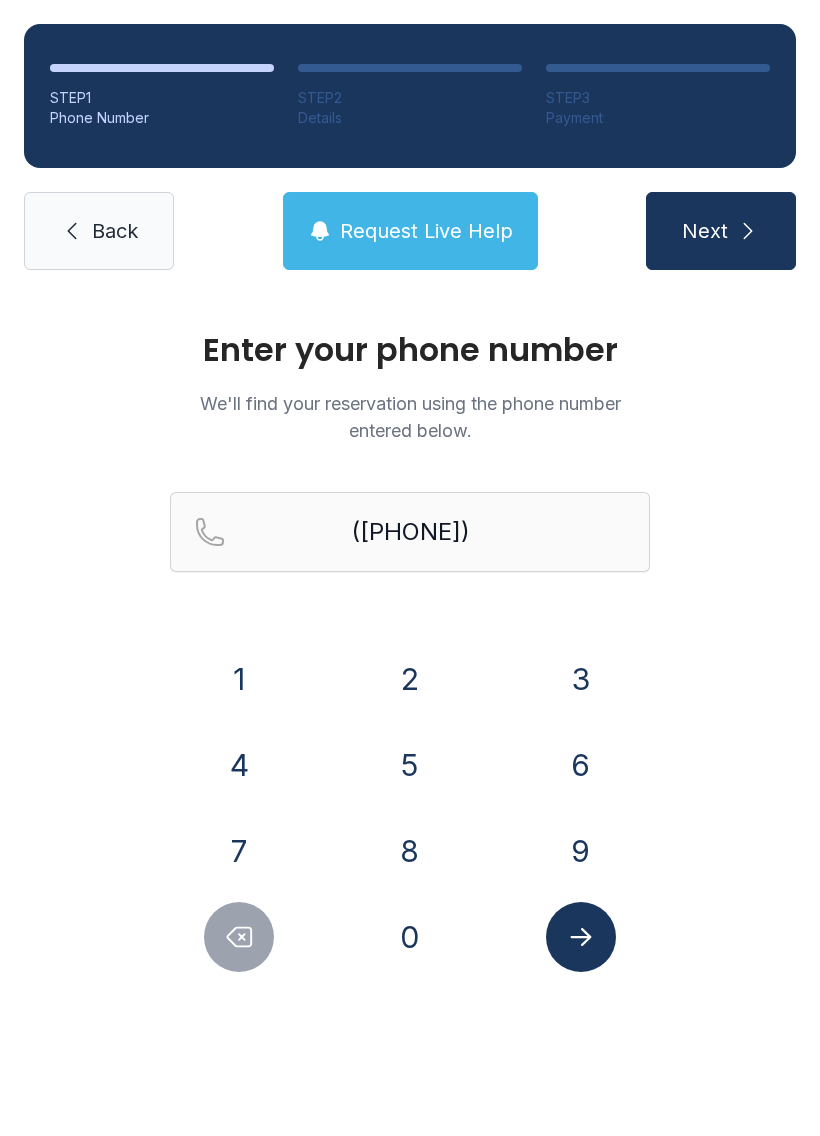 click on "1" at bounding box center (239, 679) 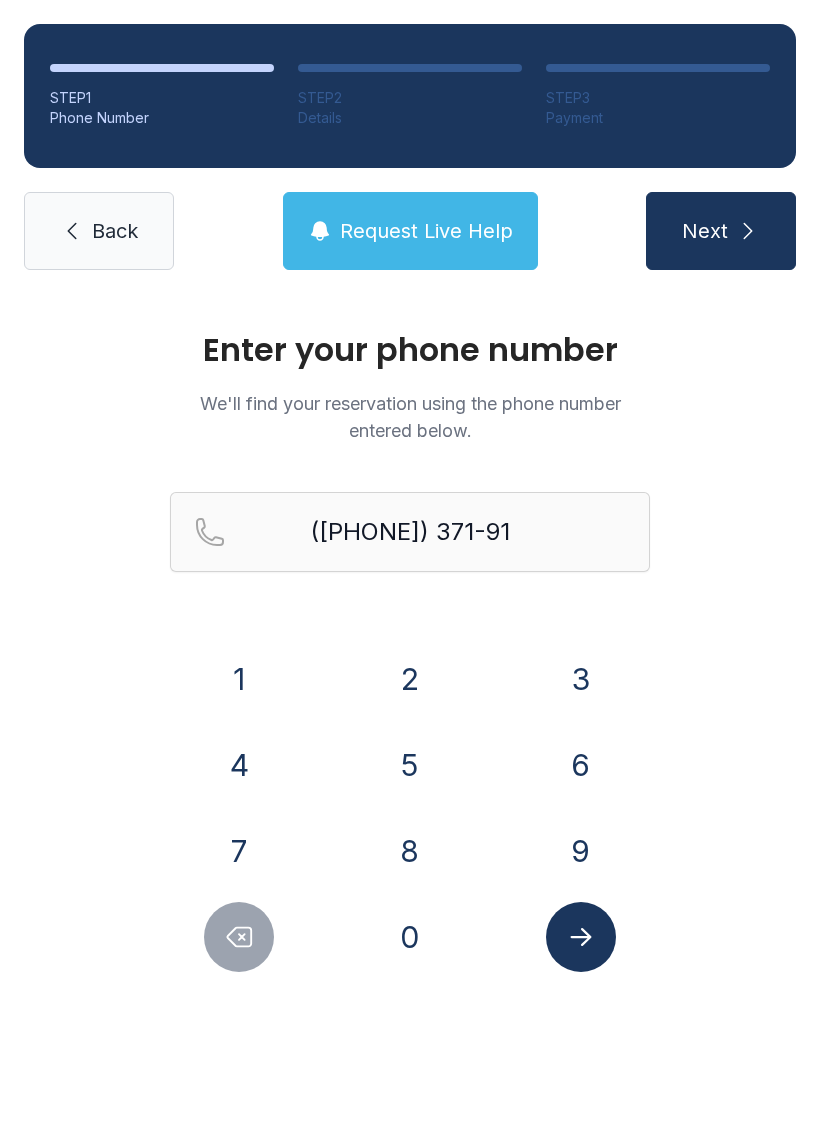 click on "3" at bounding box center [581, 679] 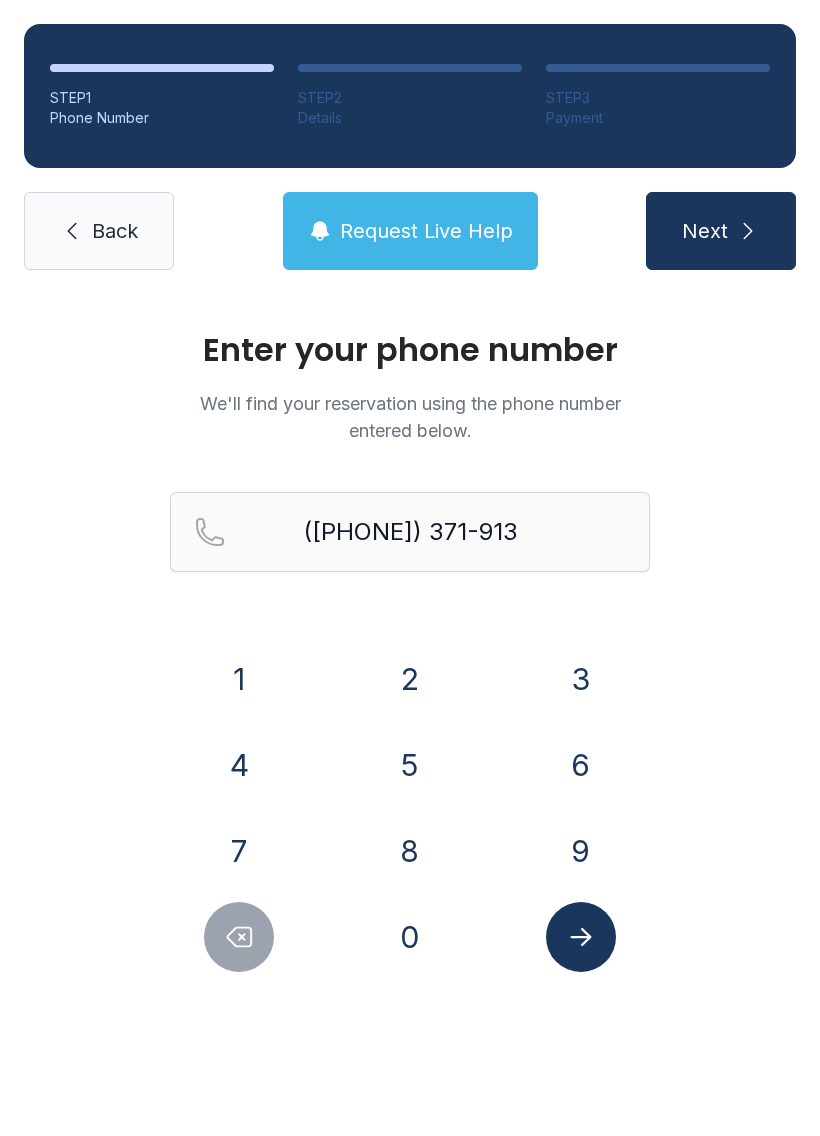 click on "6" at bounding box center [581, 765] 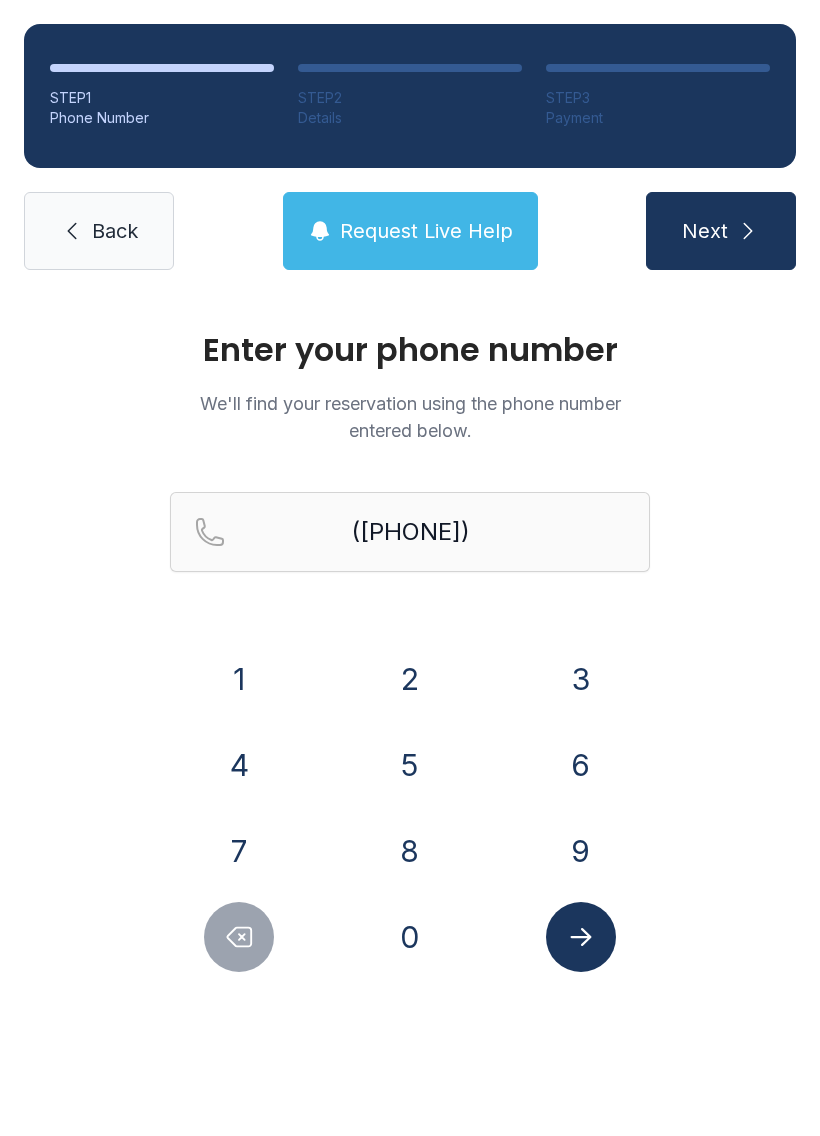click 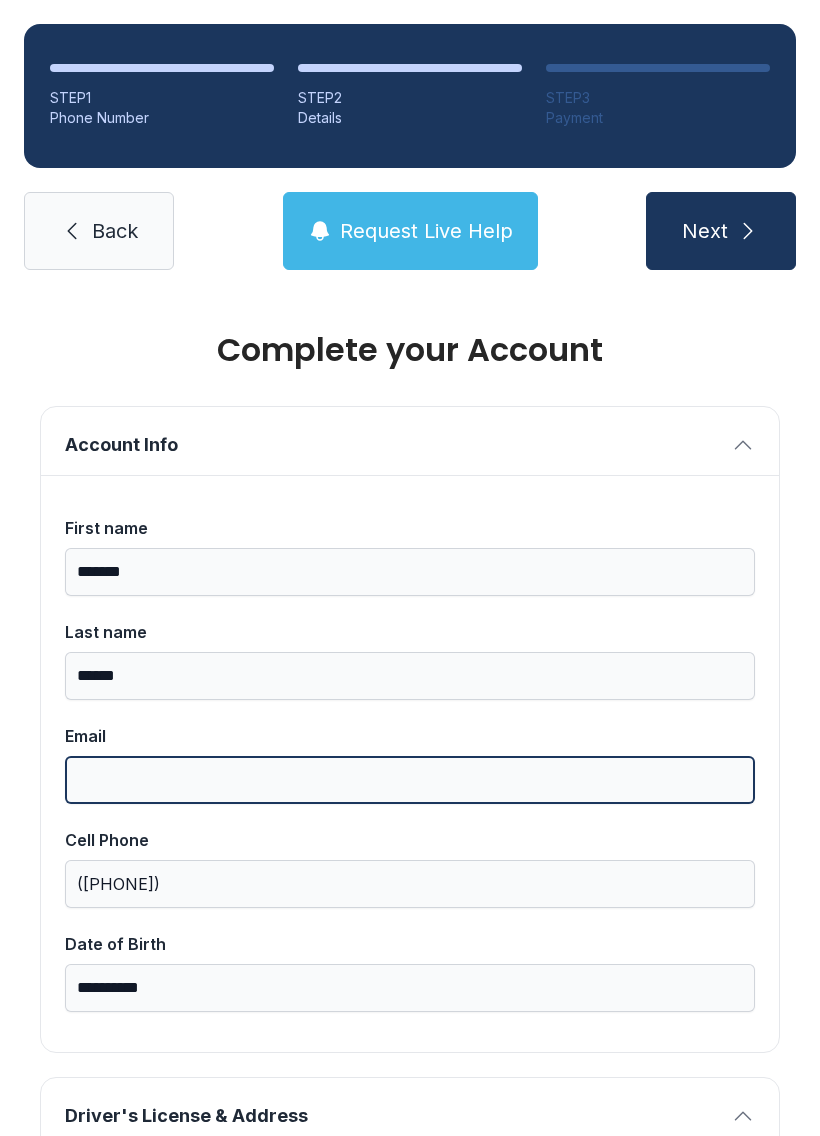 click on "Email" at bounding box center (410, 780) 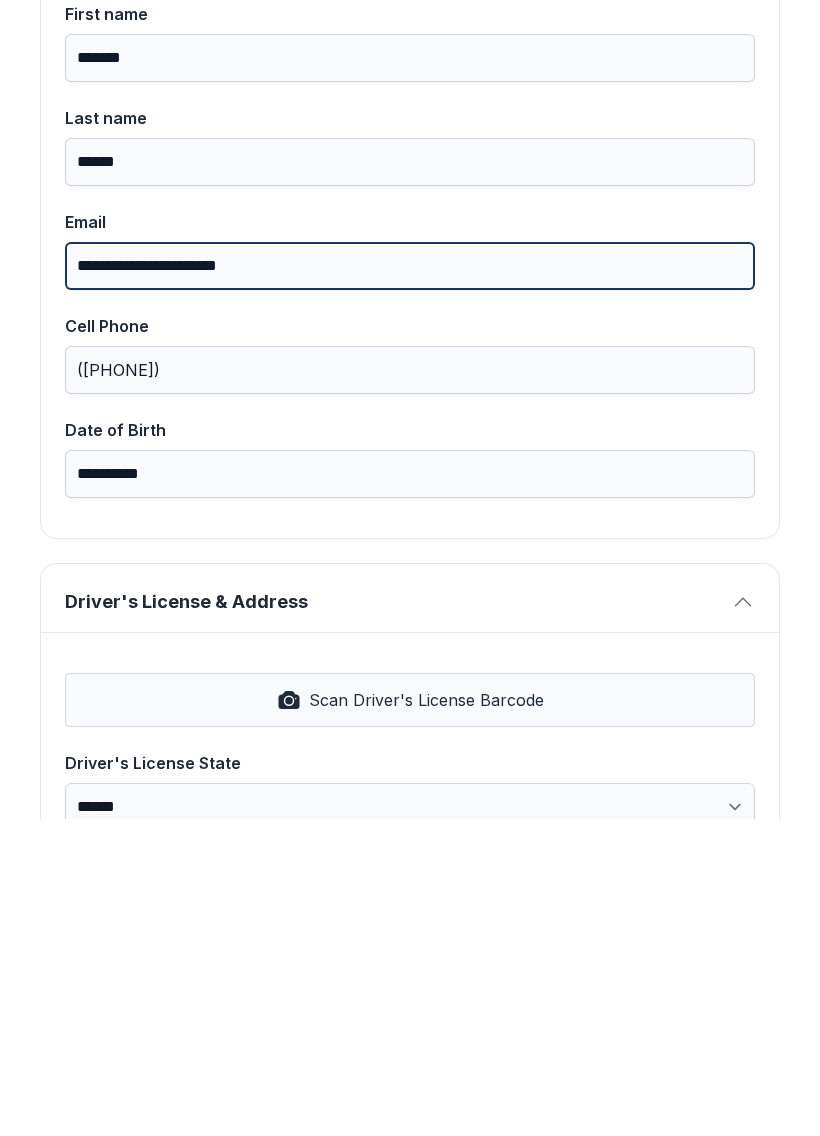 scroll, scrollTop: 198, scrollLeft: 0, axis: vertical 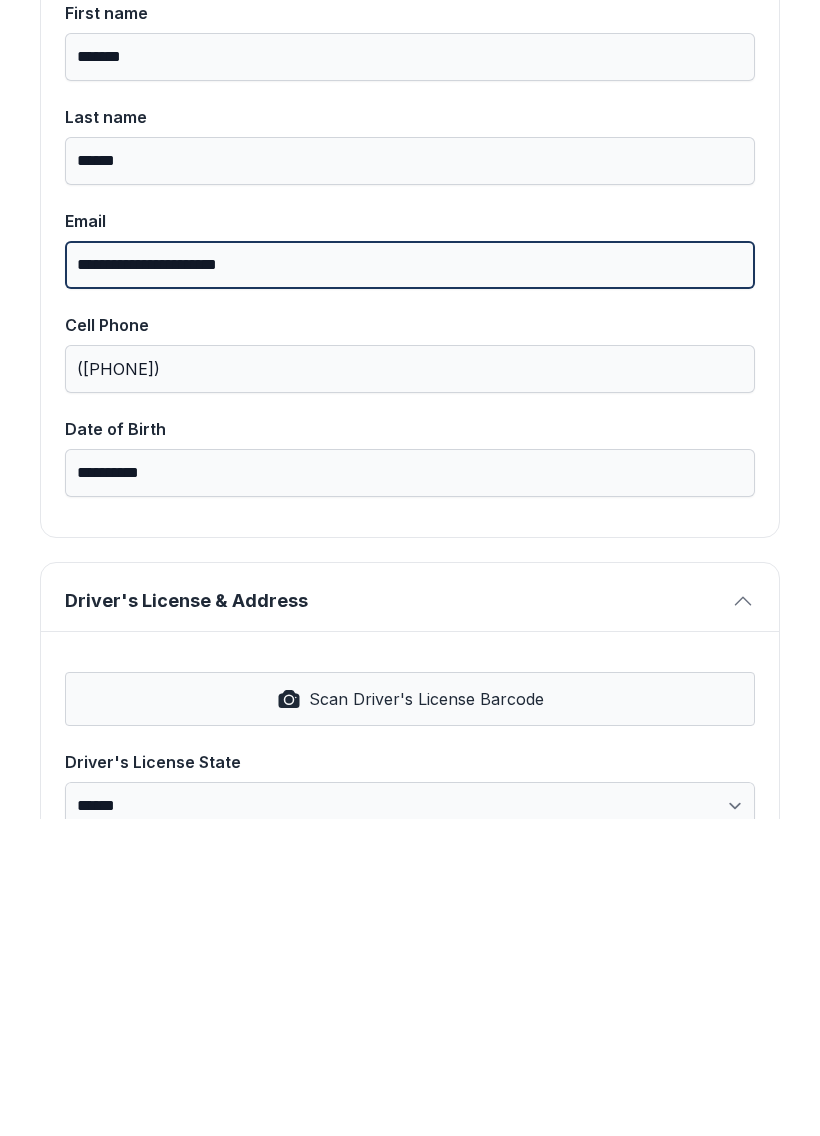 type on "**********" 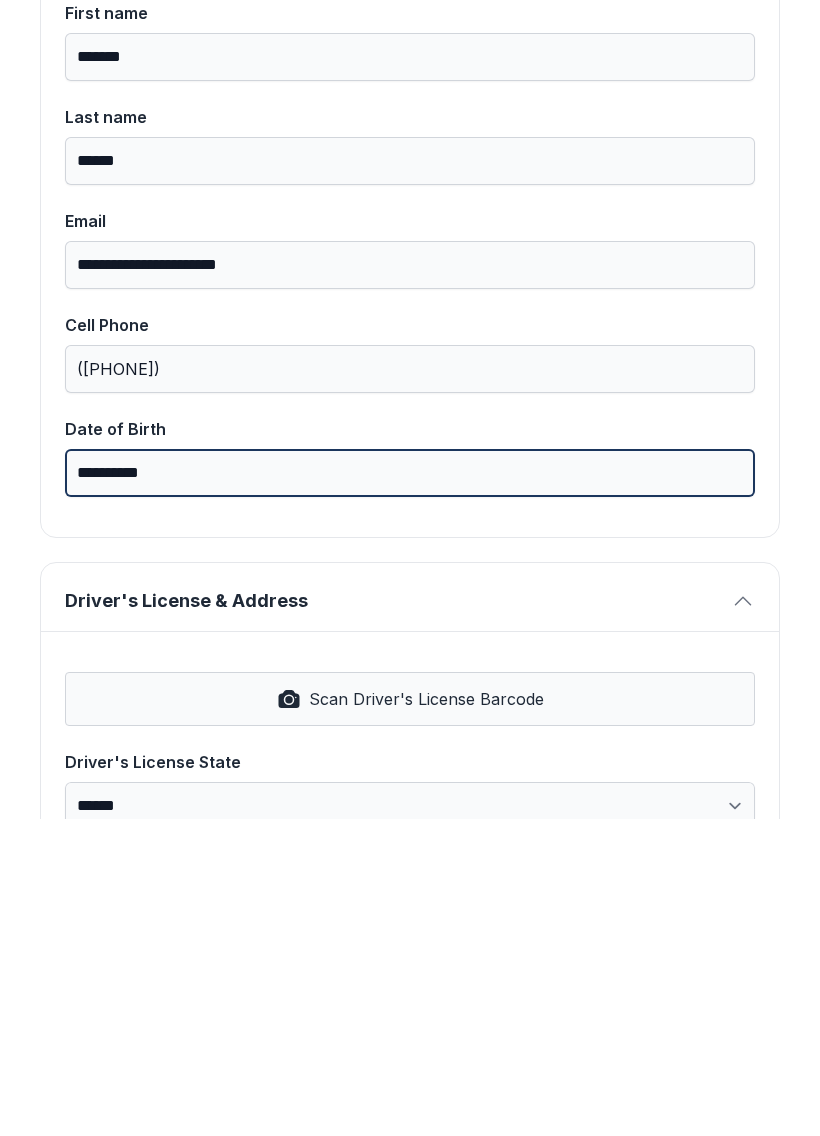 click on "**********" at bounding box center [410, 790] 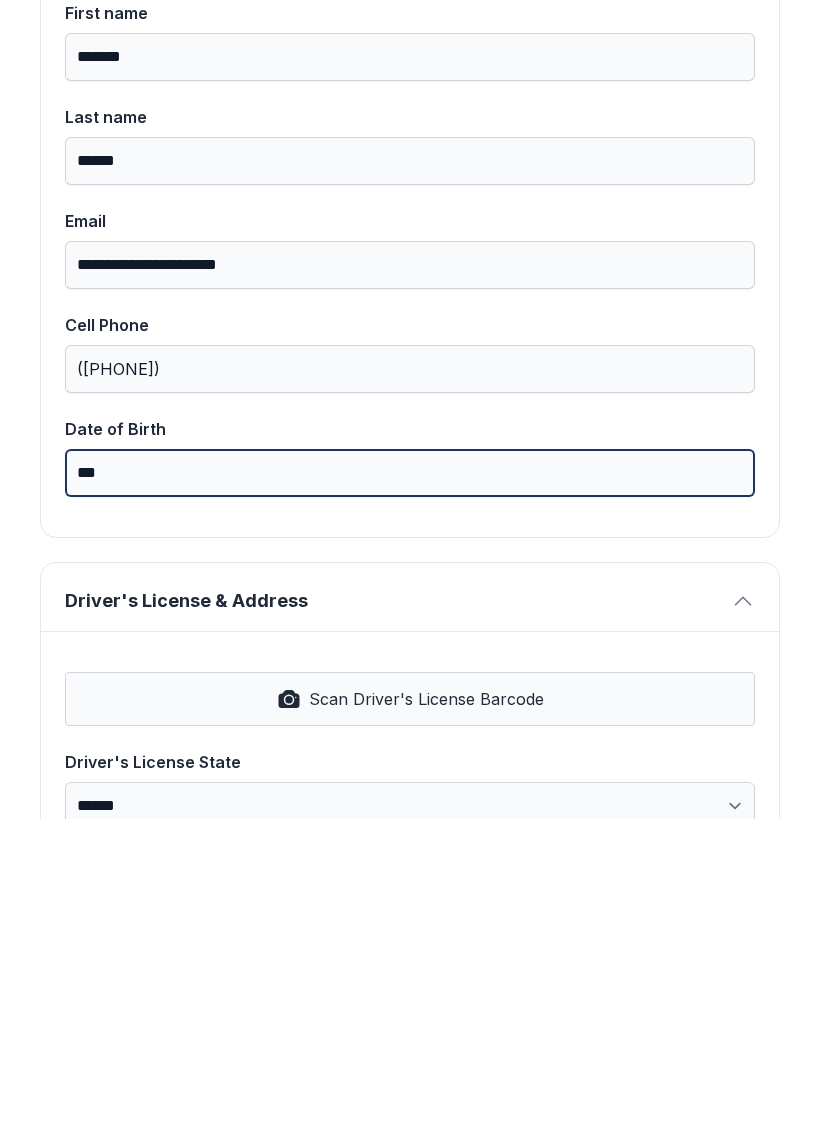 type on "*" 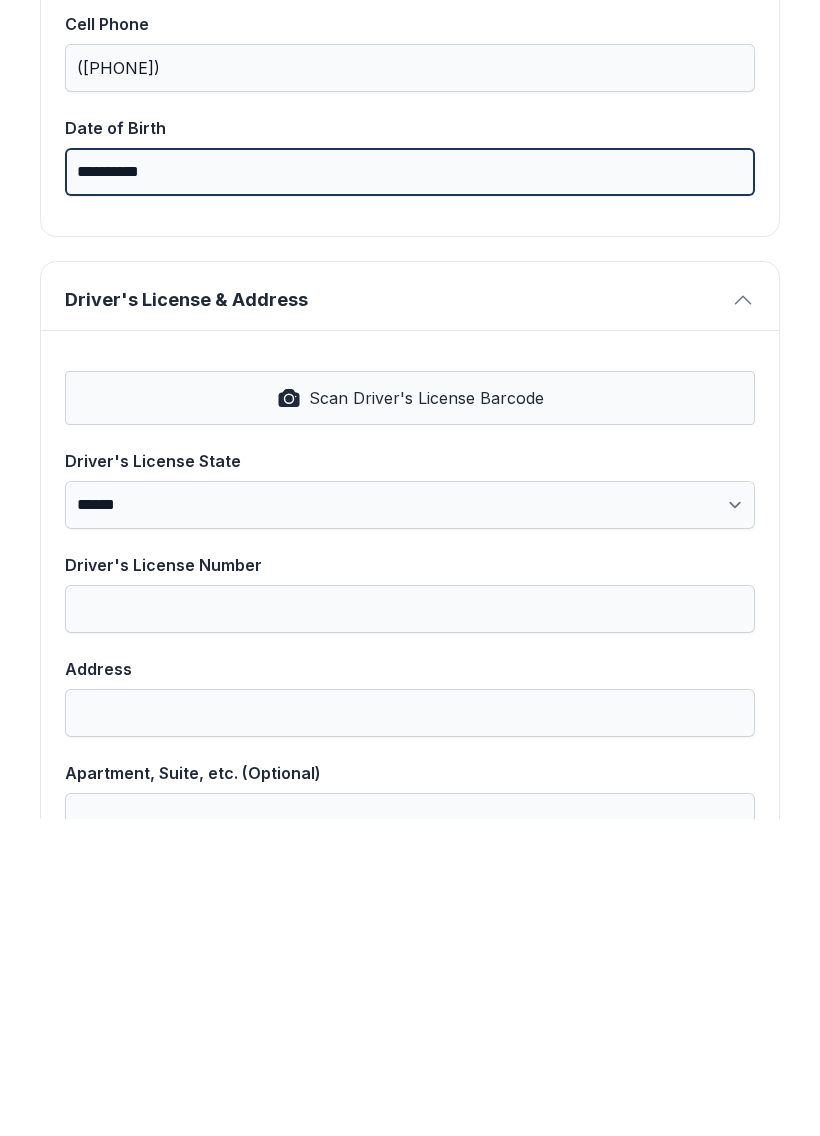 scroll, scrollTop: 498, scrollLeft: 0, axis: vertical 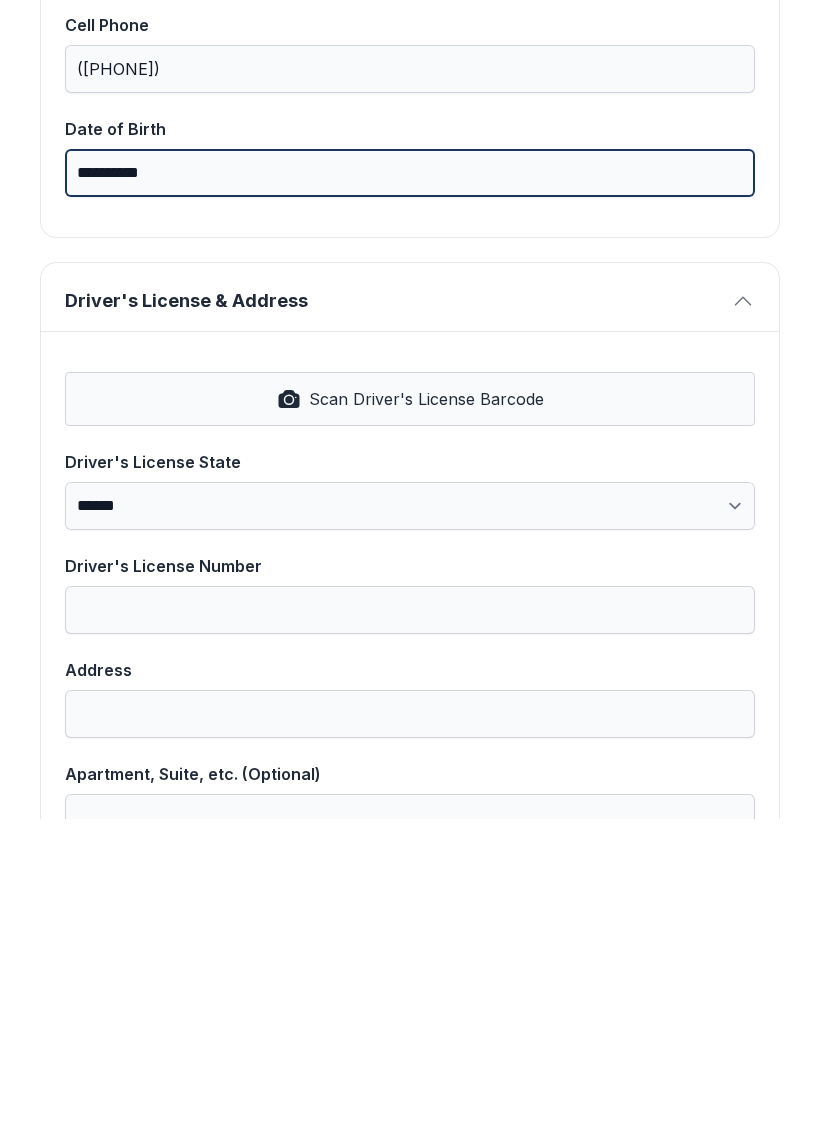 type on "**********" 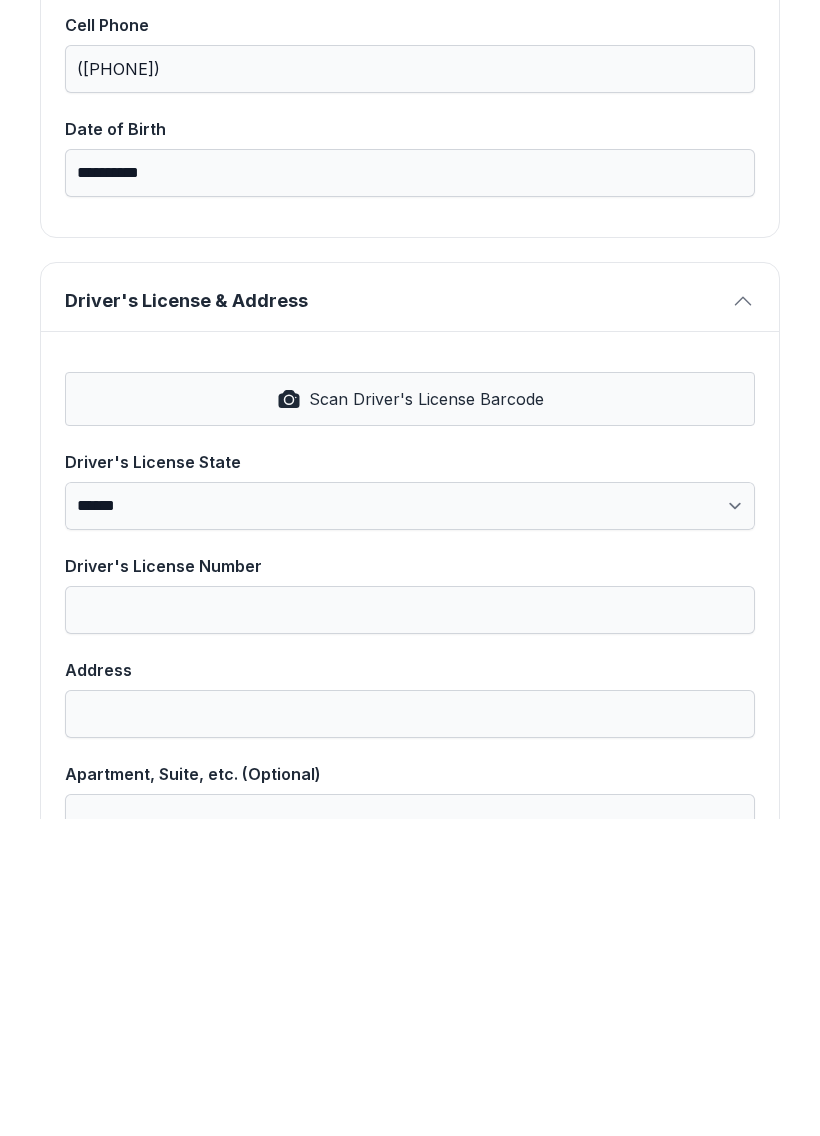 click on "Scan Driver's License Barcode" at bounding box center (410, 716) 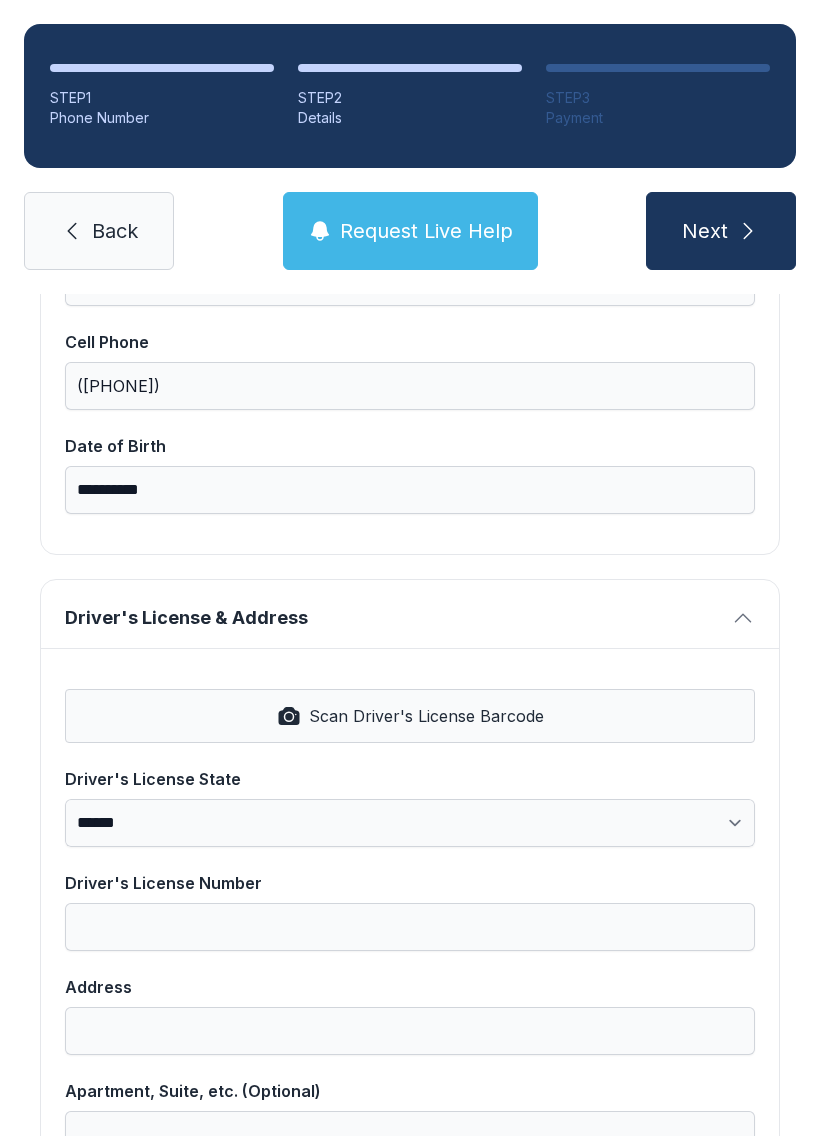 select on "**" 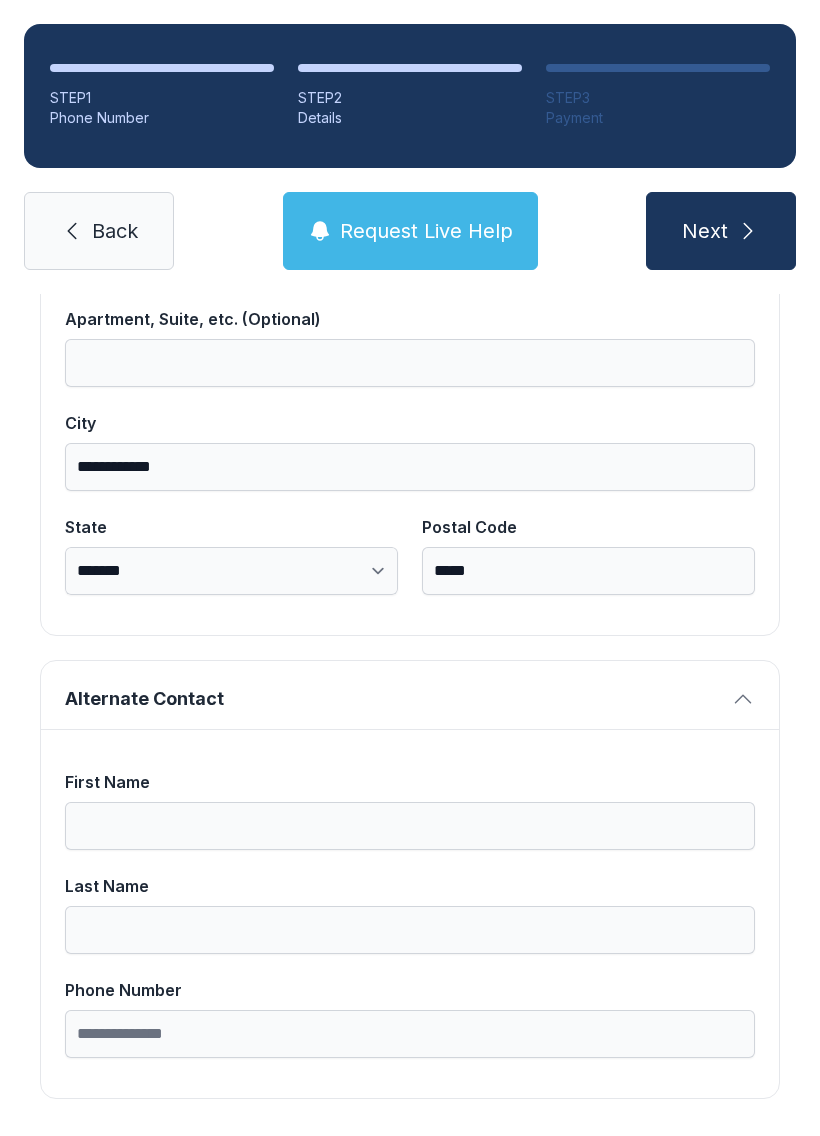 scroll, scrollTop: 1269, scrollLeft: 0, axis: vertical 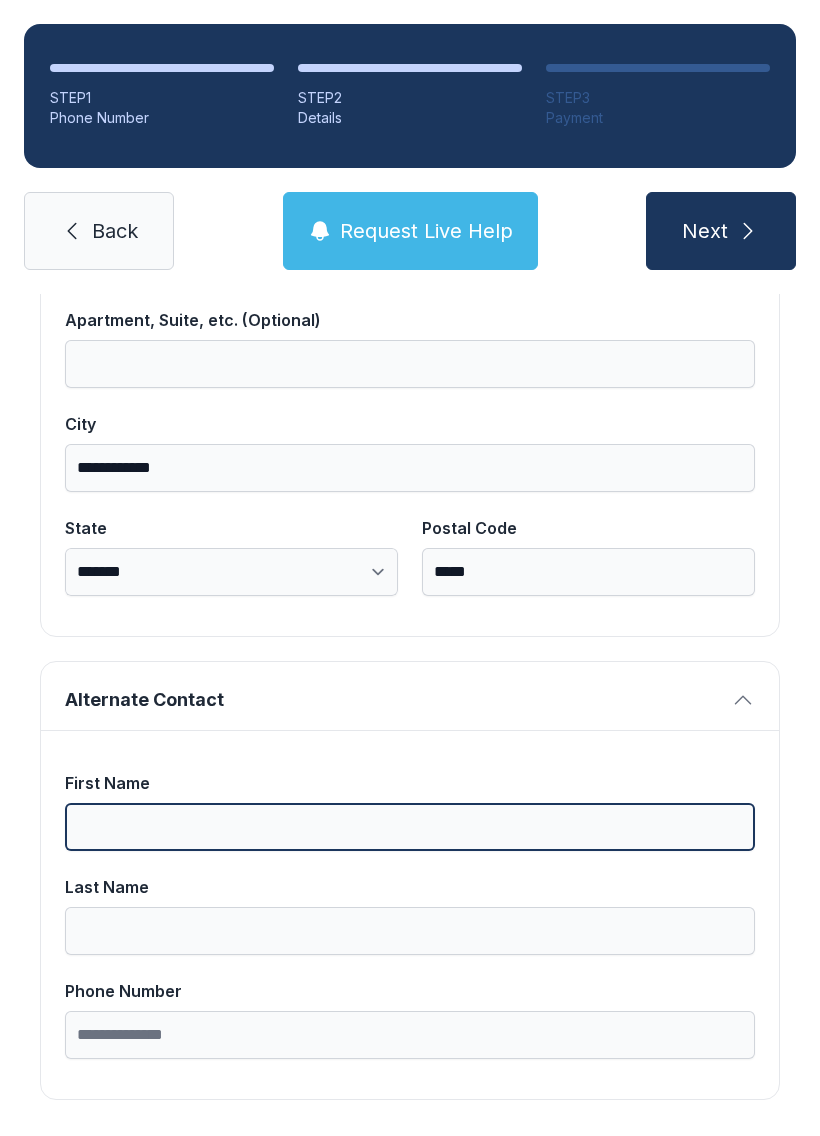 click on "First Name" at bounding box center (410, 827) 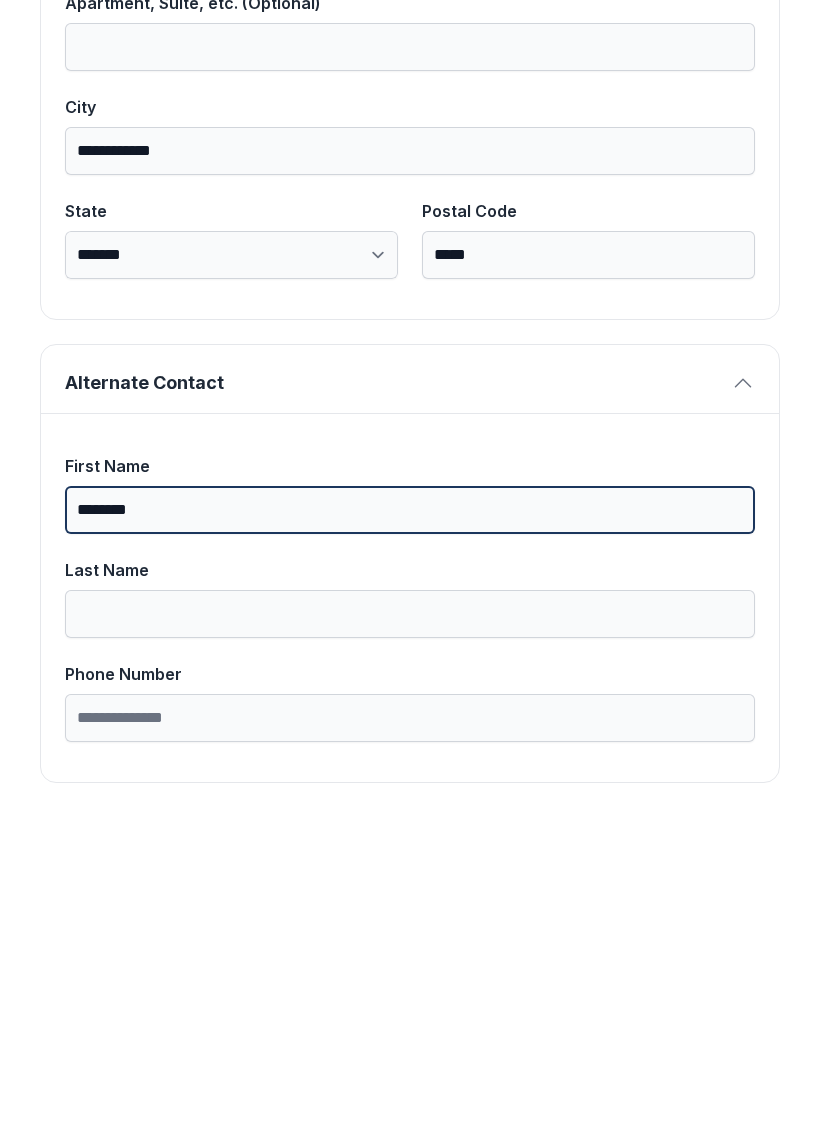 type on "*******" 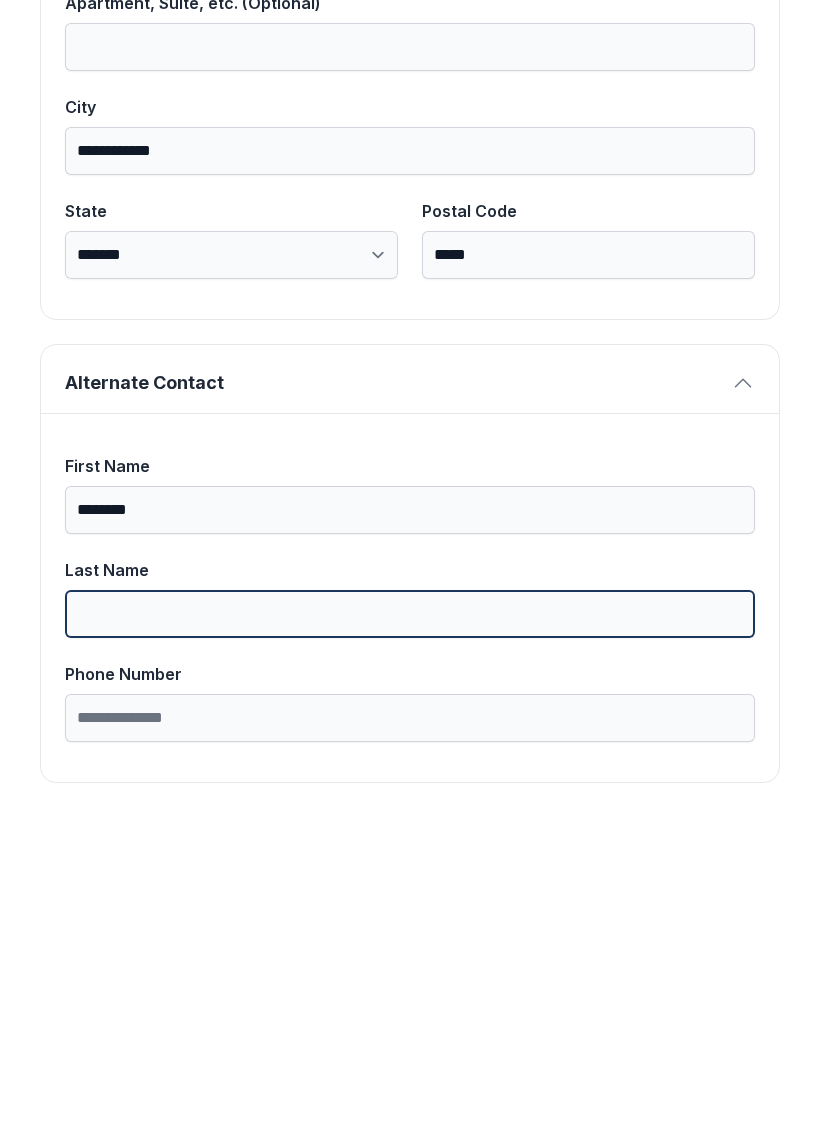 click on "Last Name" at bounding box center [410, 931] 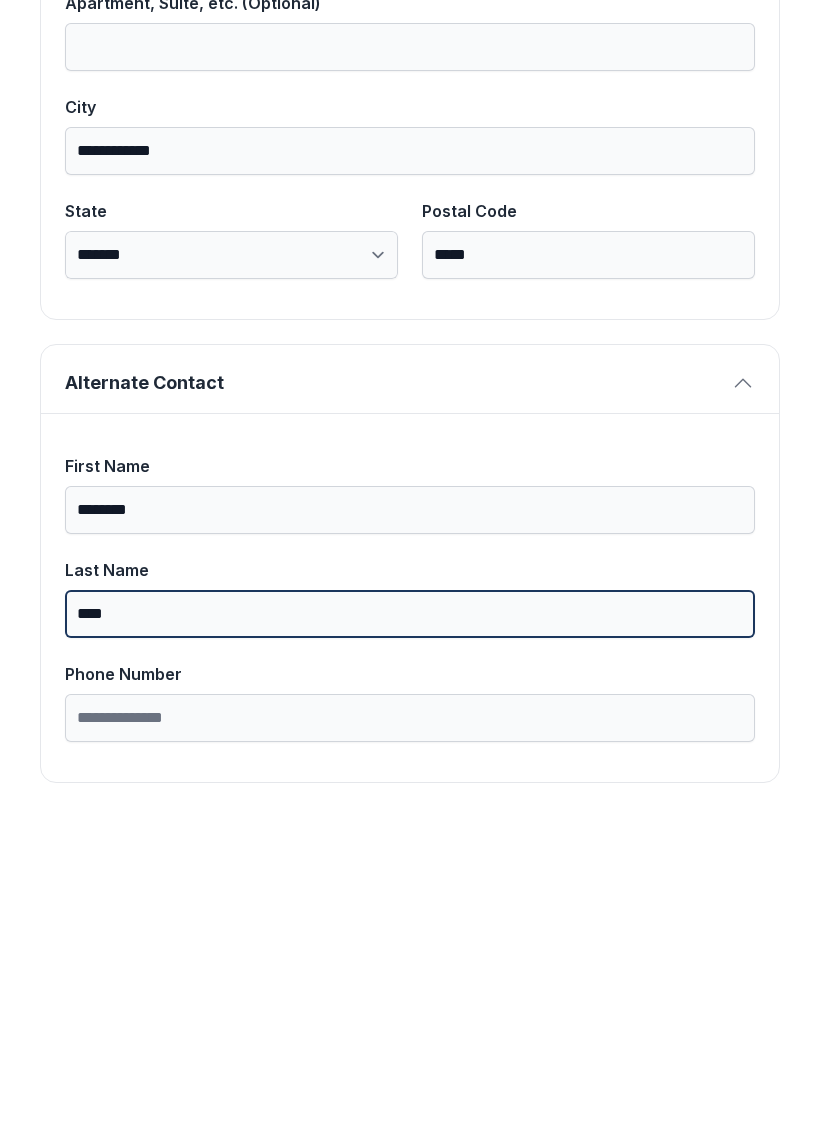 type on "****" 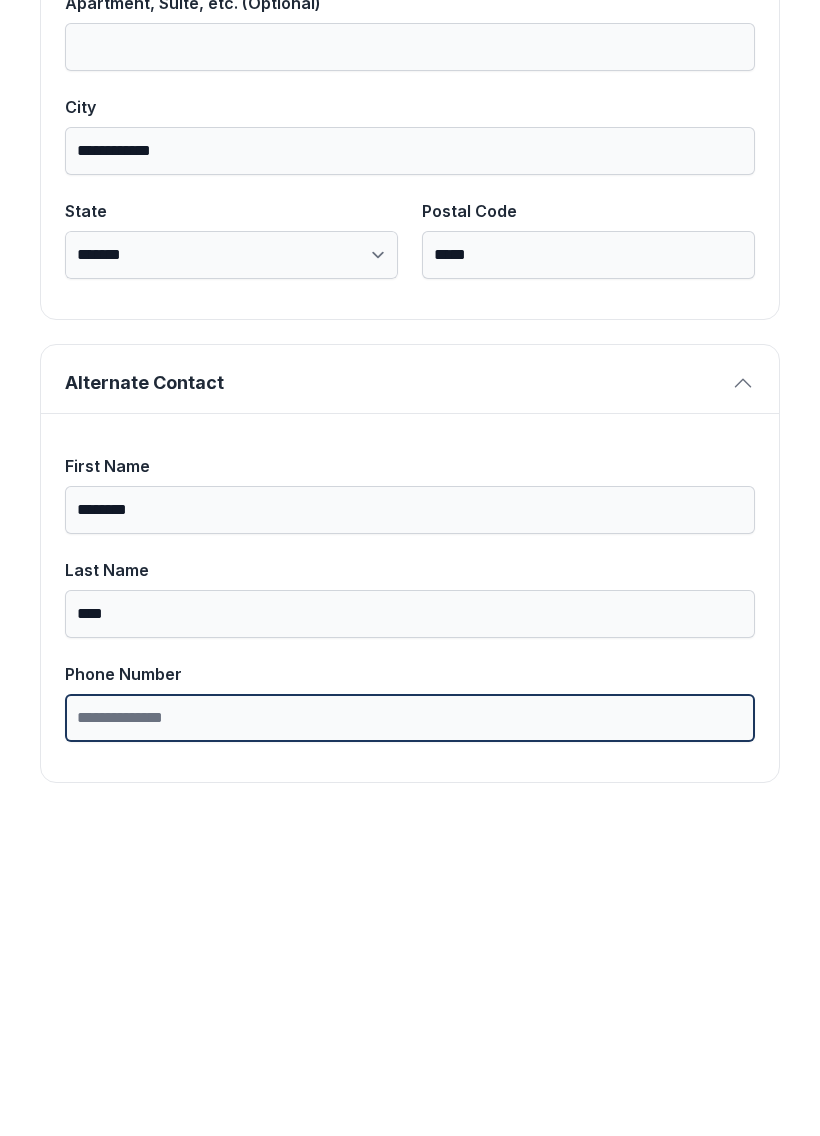 click on "Phone Number" at bounding box center [410, 1035] 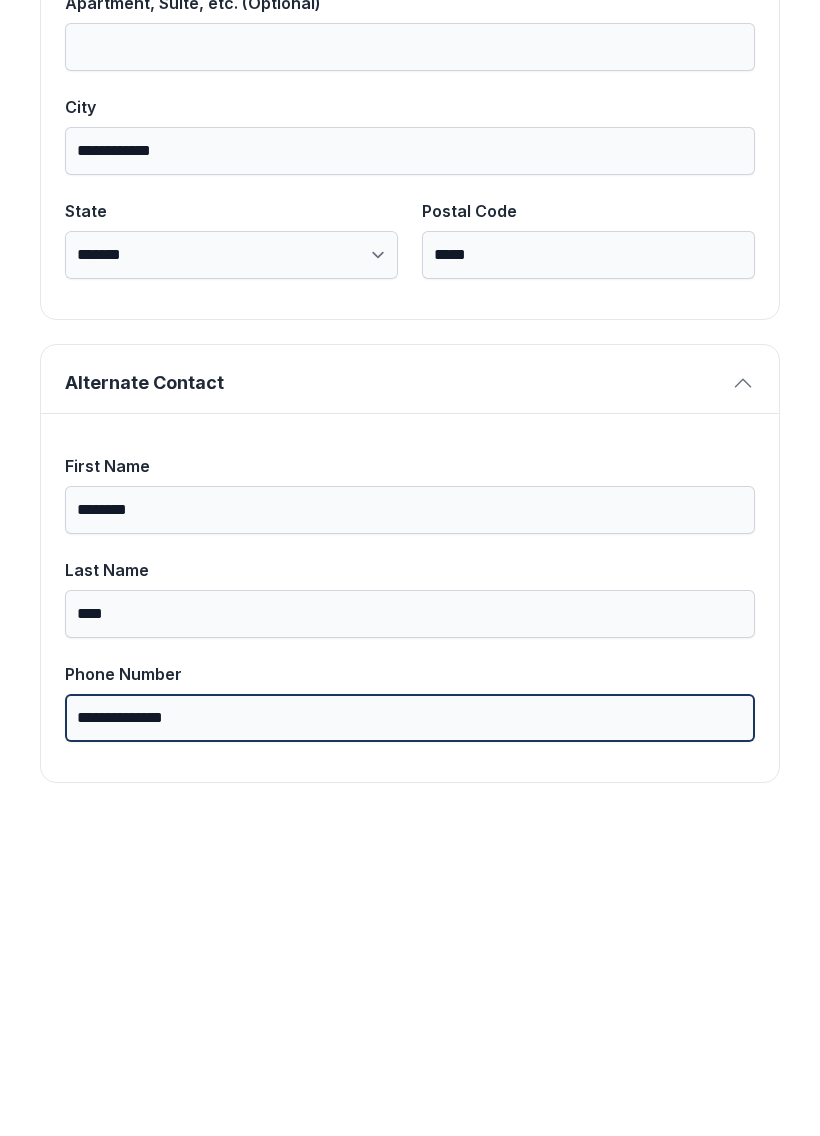 type on "**********" 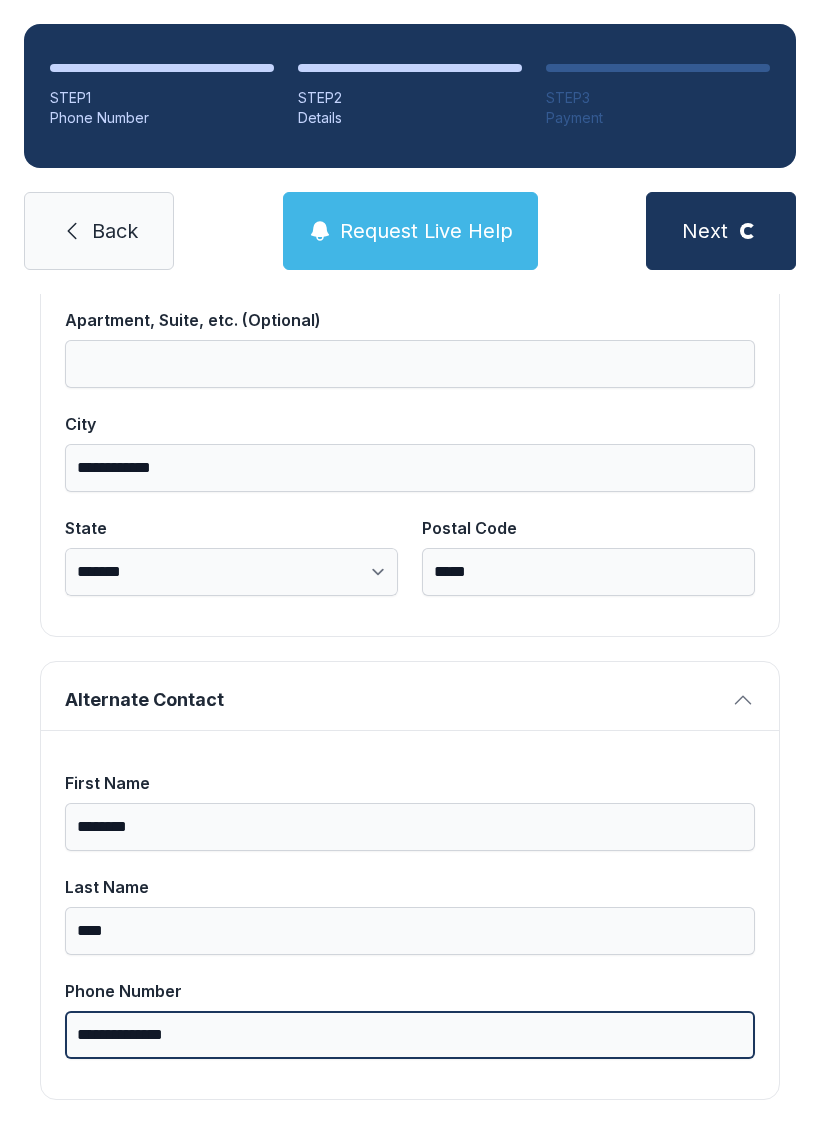 scroll, scrollTop: 0, scrollLeft: 0, axis: both 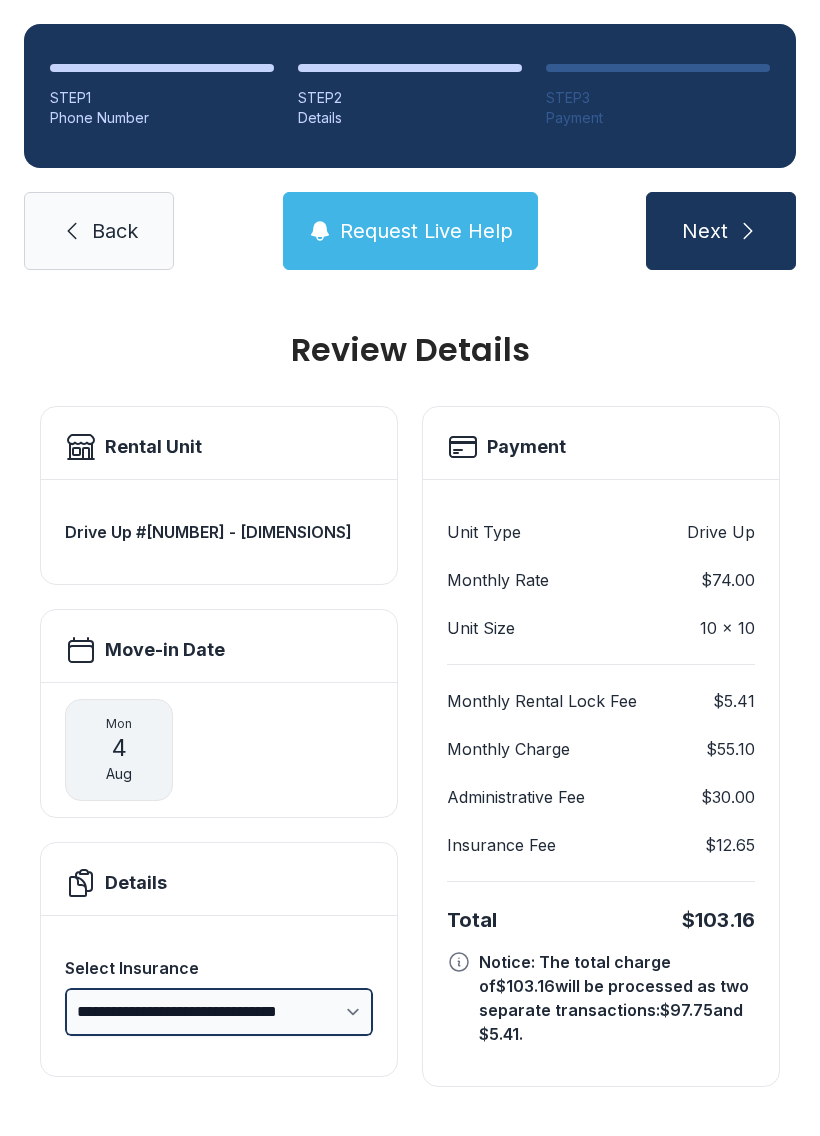 click on "**********" at bounding box center [219, 1012] 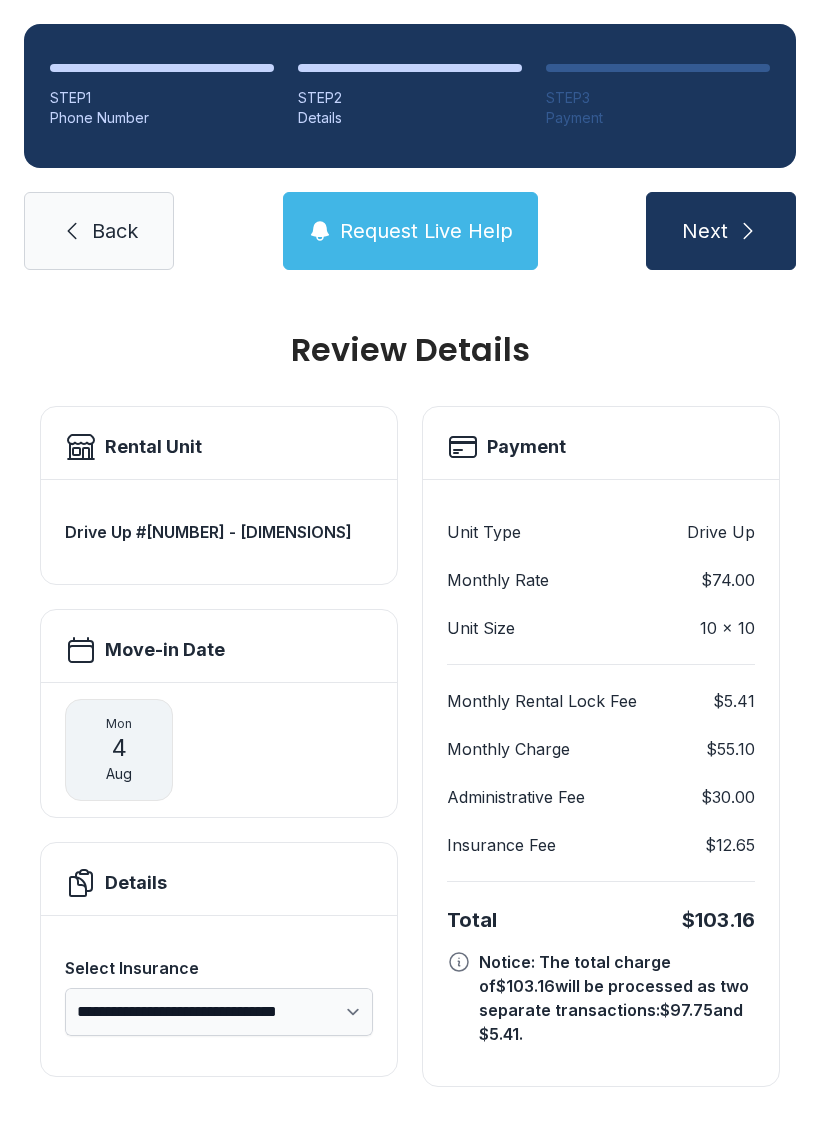 click on "Review Details" at bounding box center [410, 350] 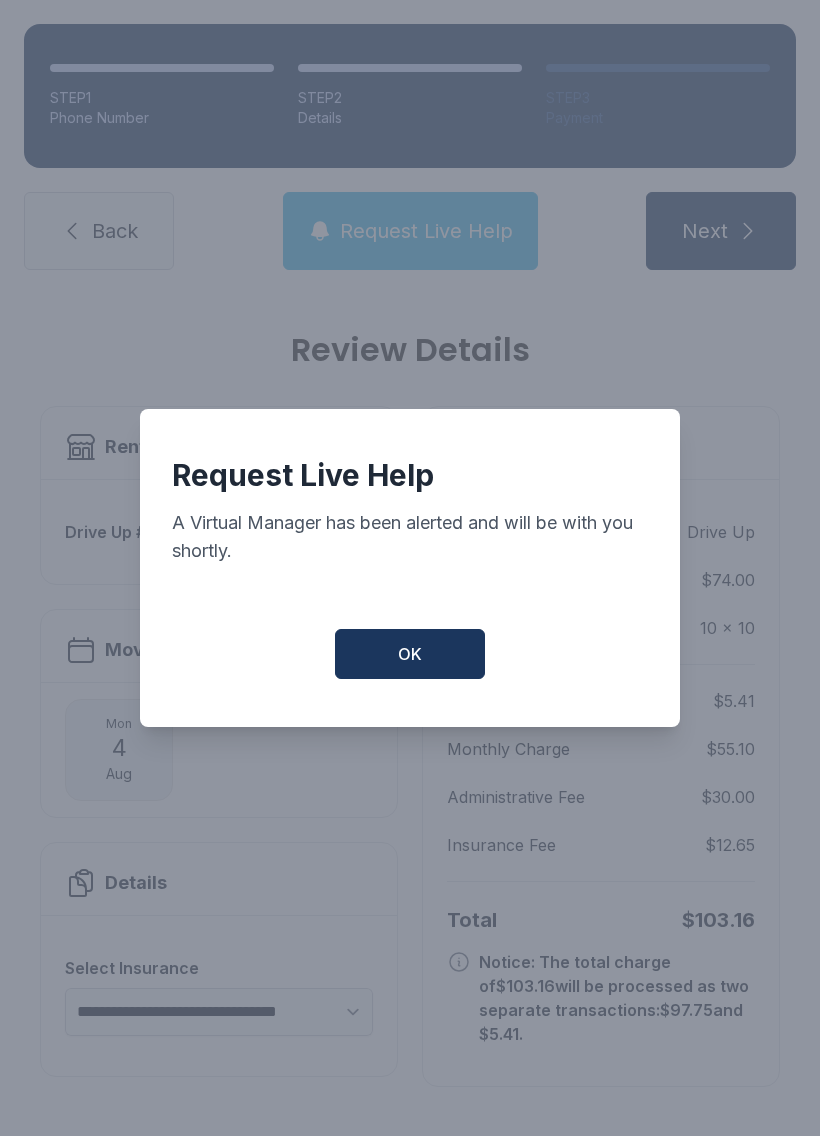 click on "OK" at bounding box center (410, 654) 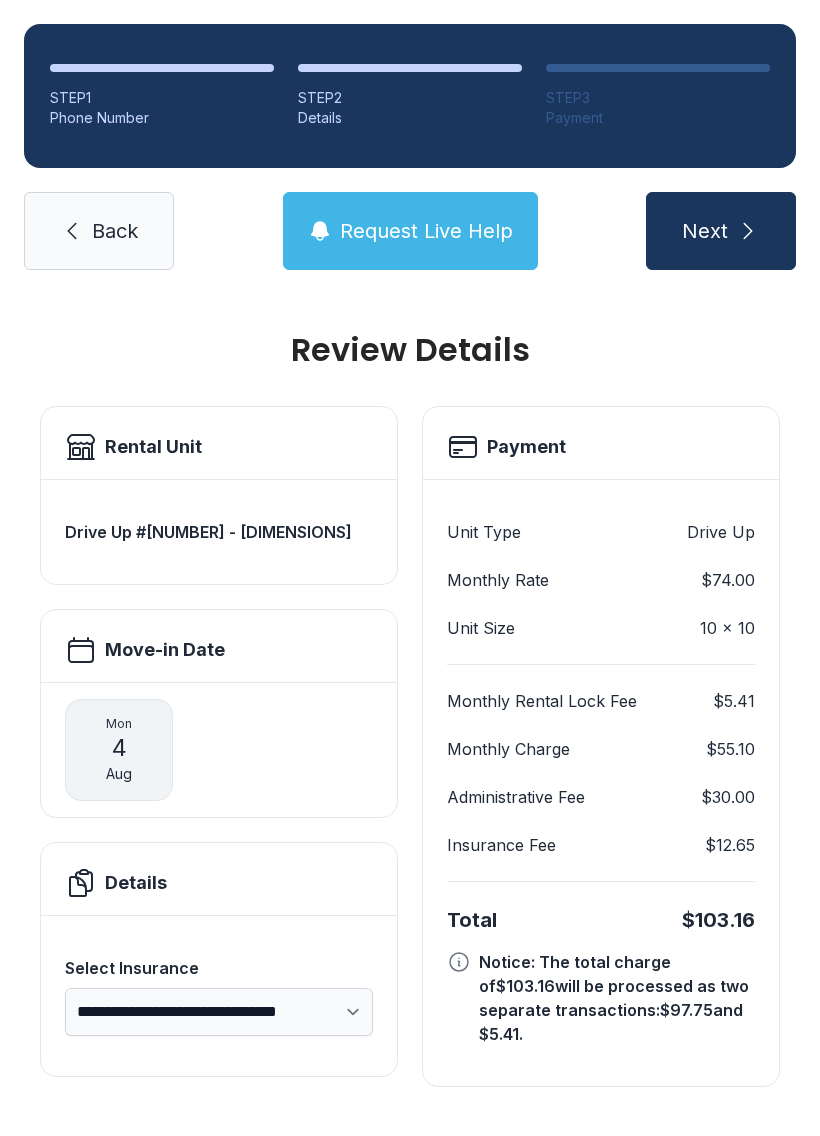 click on "Back" at bounding box center (99, 231) 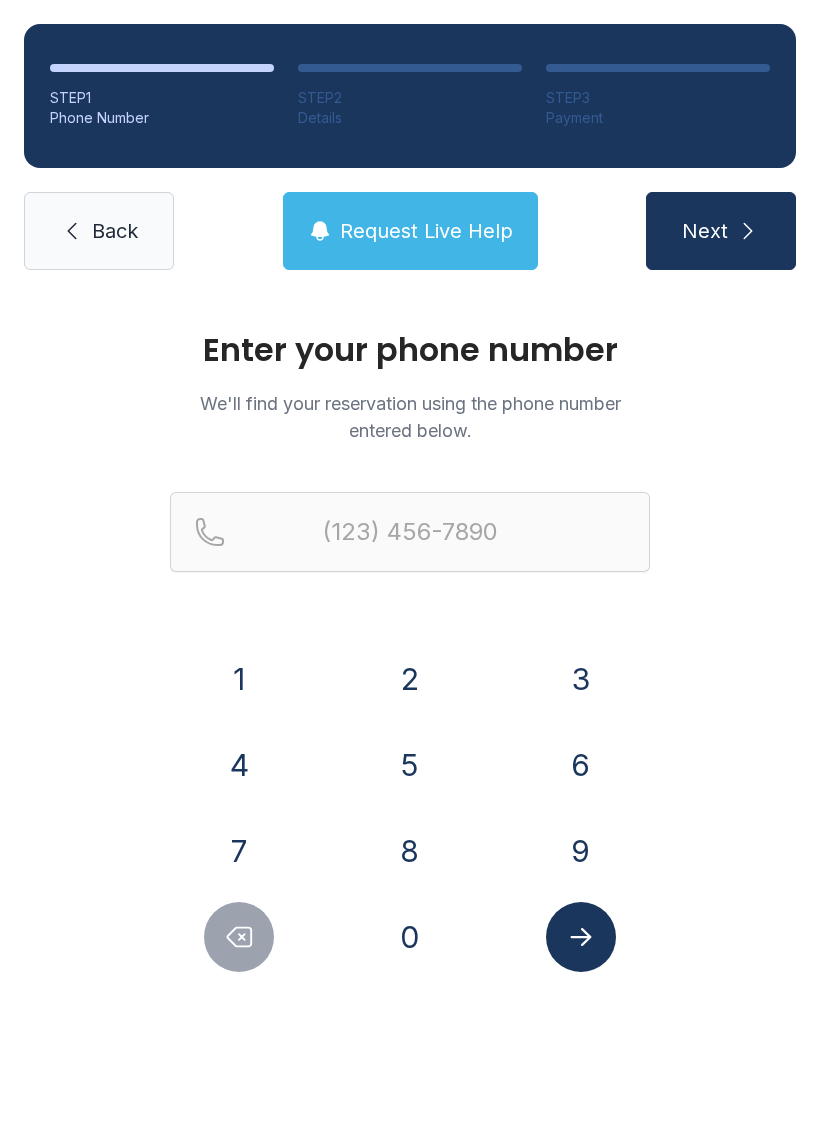 click on "Next" at bounding box center (705, 231) 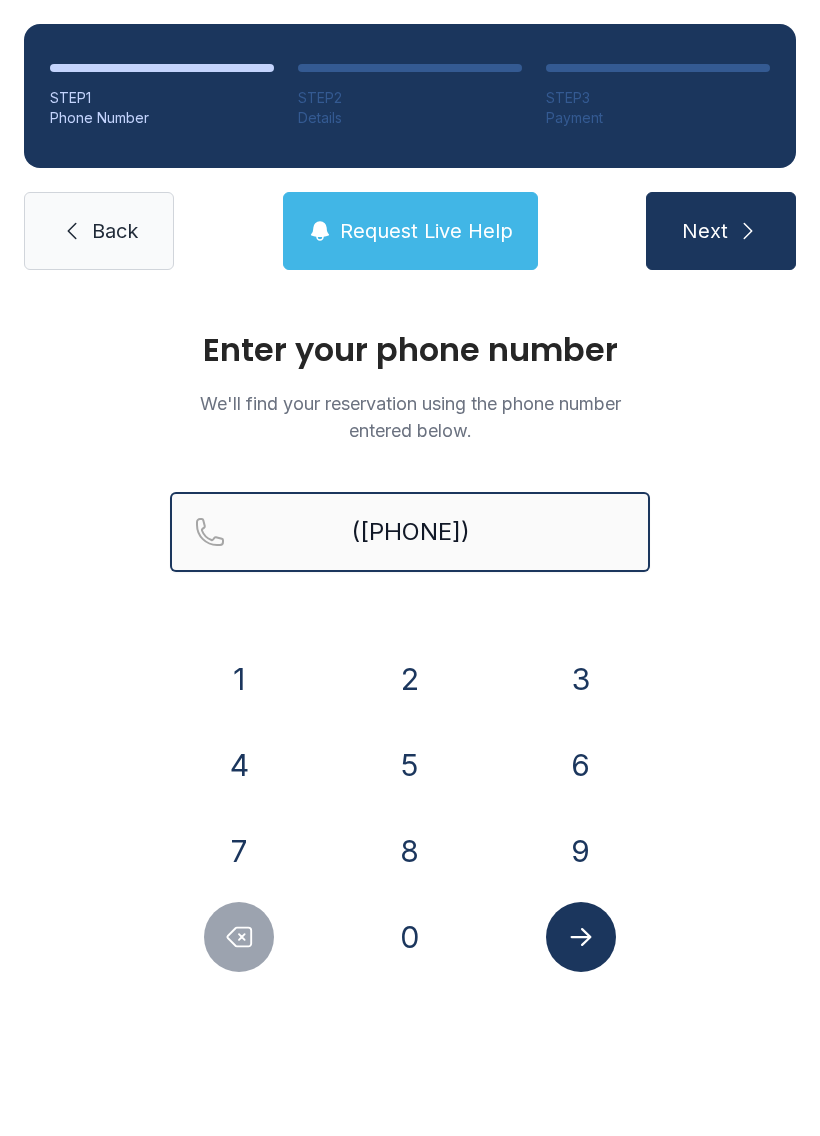 type on "([PHONE])" 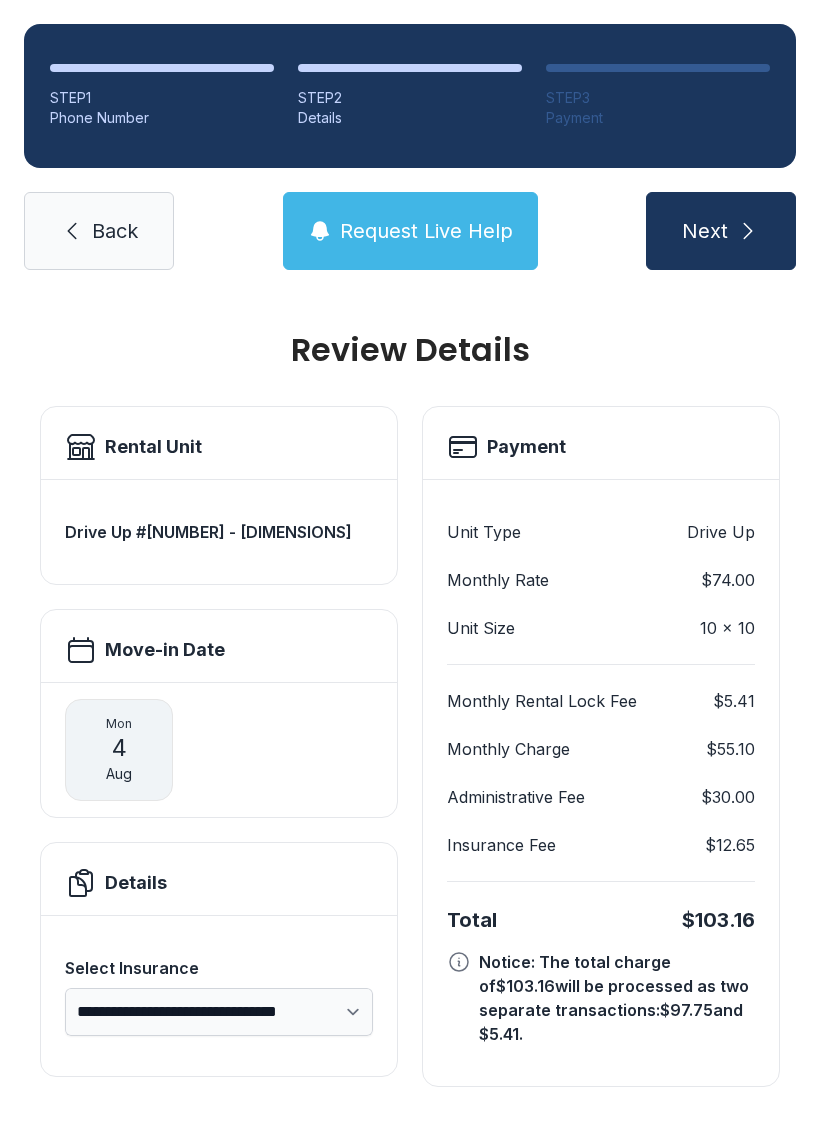 click on "Next" at bounding box center (721, 231) 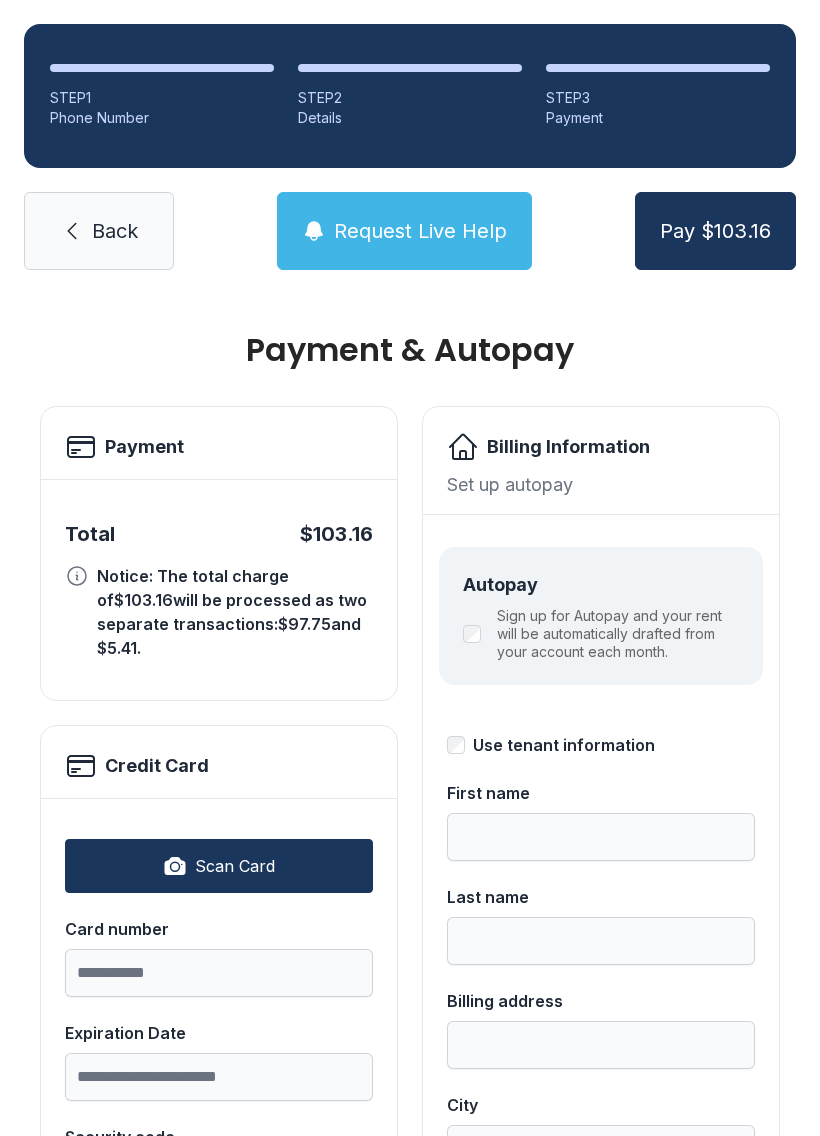 click on "Back" at bounding box center [99, 231] 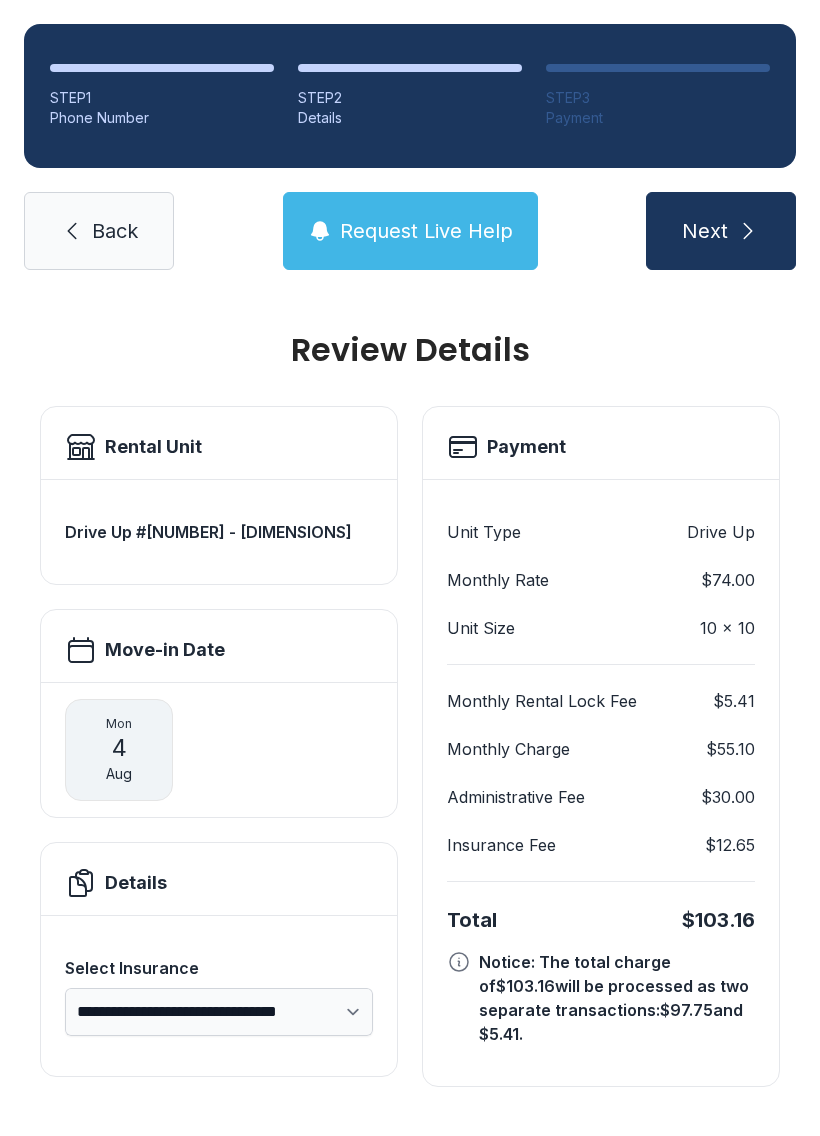 click on "Back" at bounding box center (99, 231) 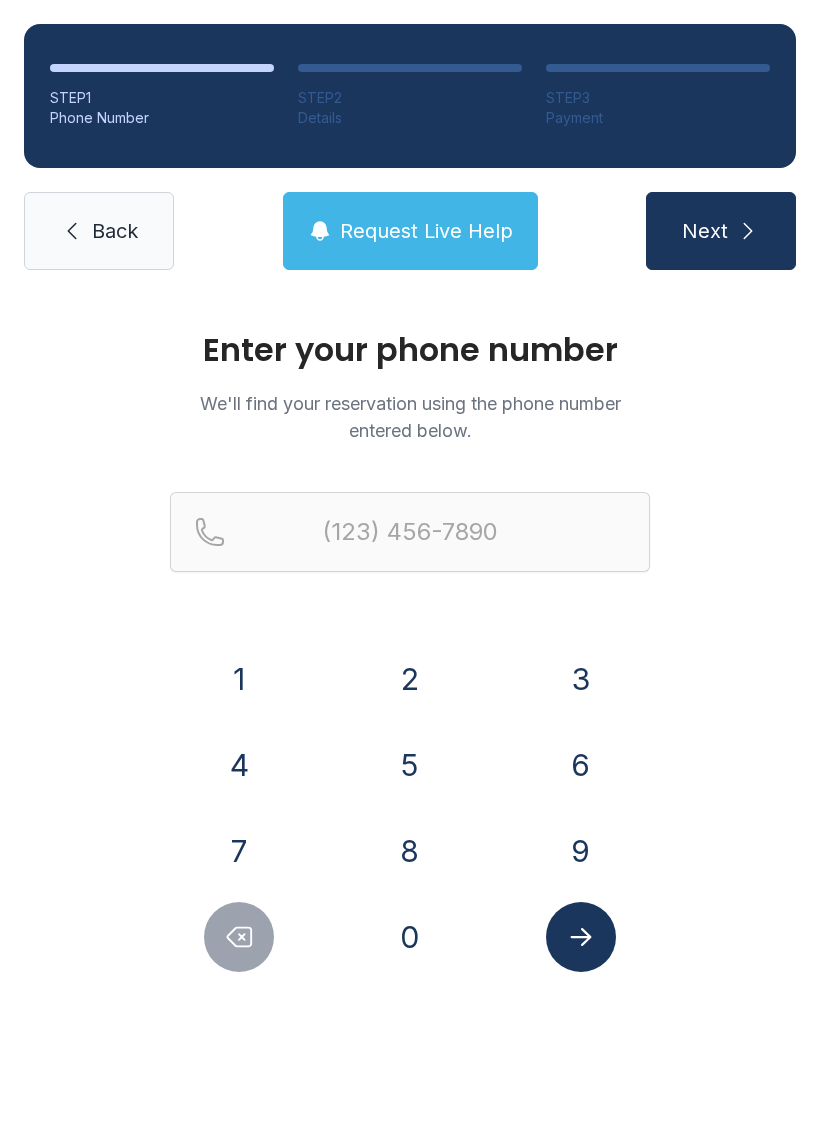 click 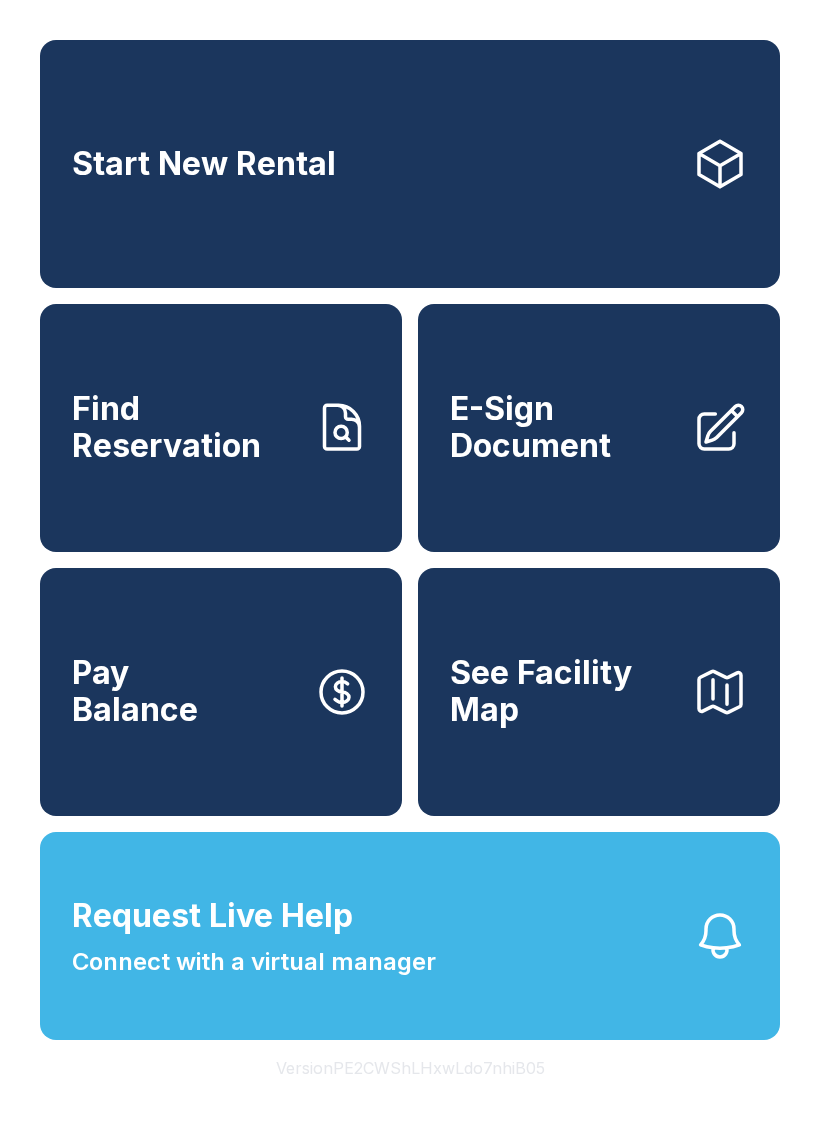 click on "E-Sign Document" at bounding box center [563, 427] 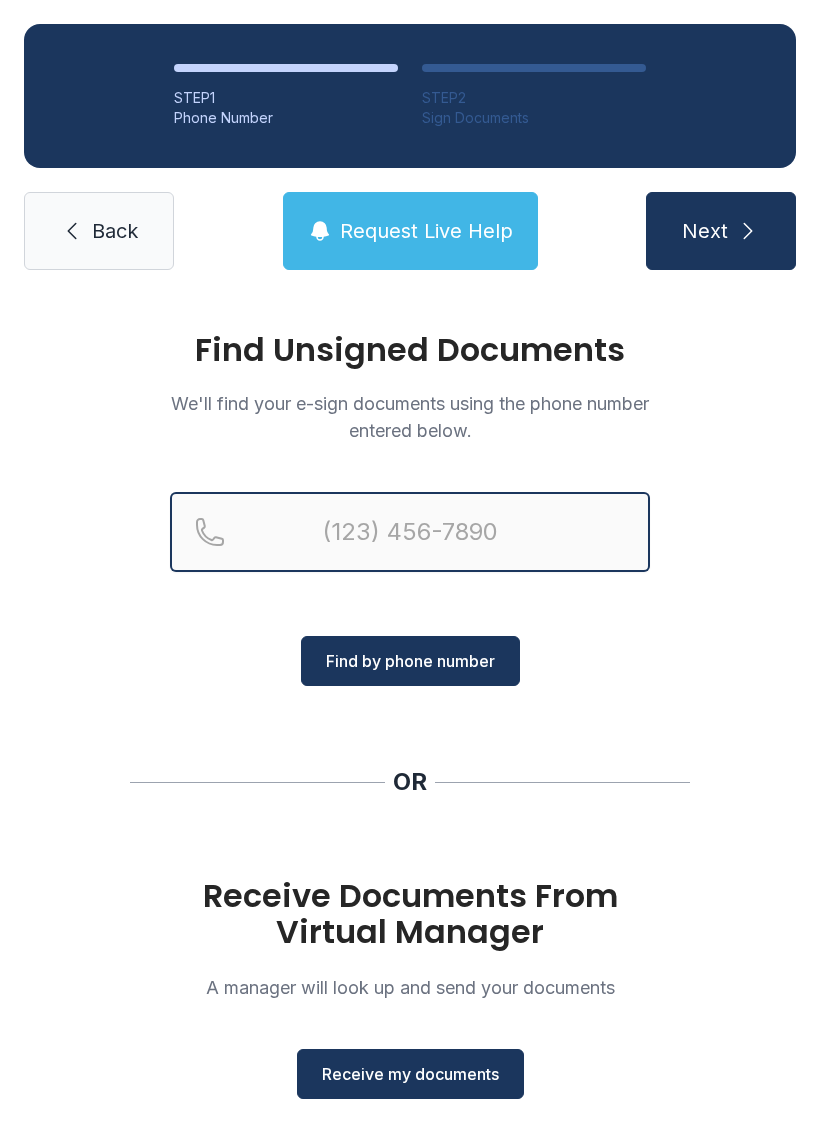 click at bounding box center (410, 532) 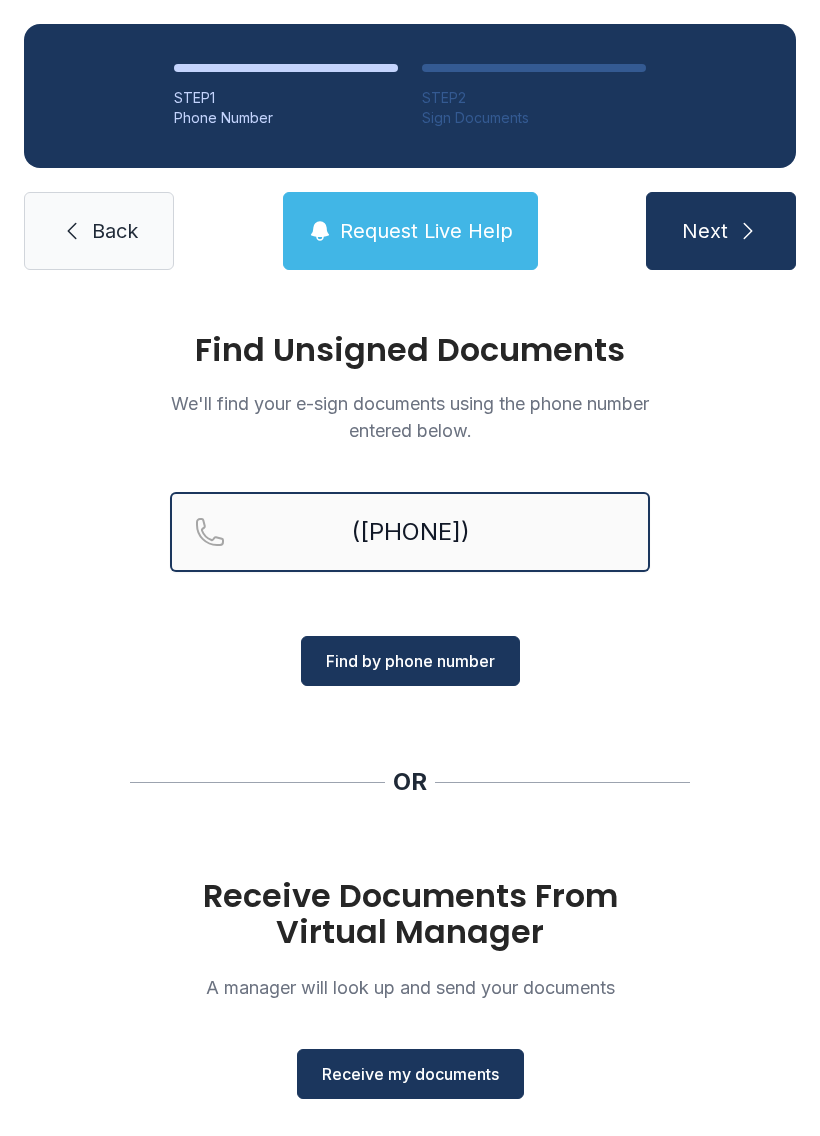 type on "([PHONE])" 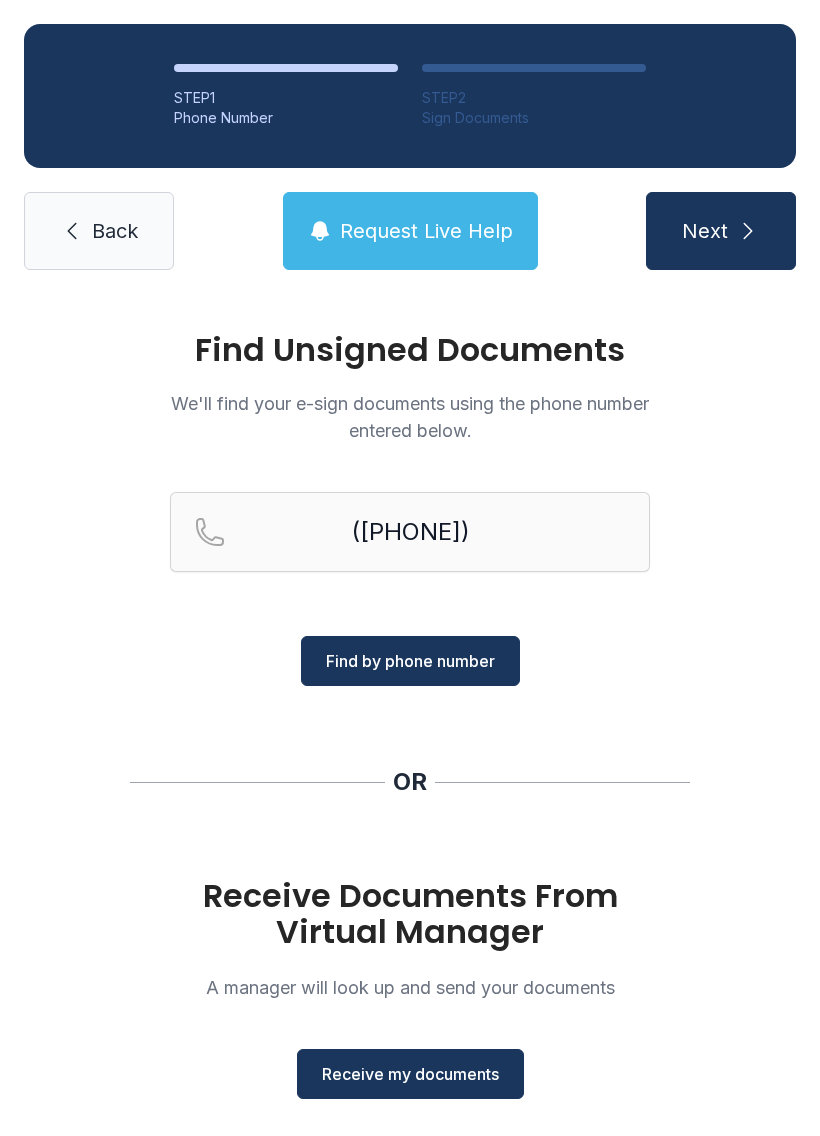 click on "Find by phone number" at bounding box center [410, 661] 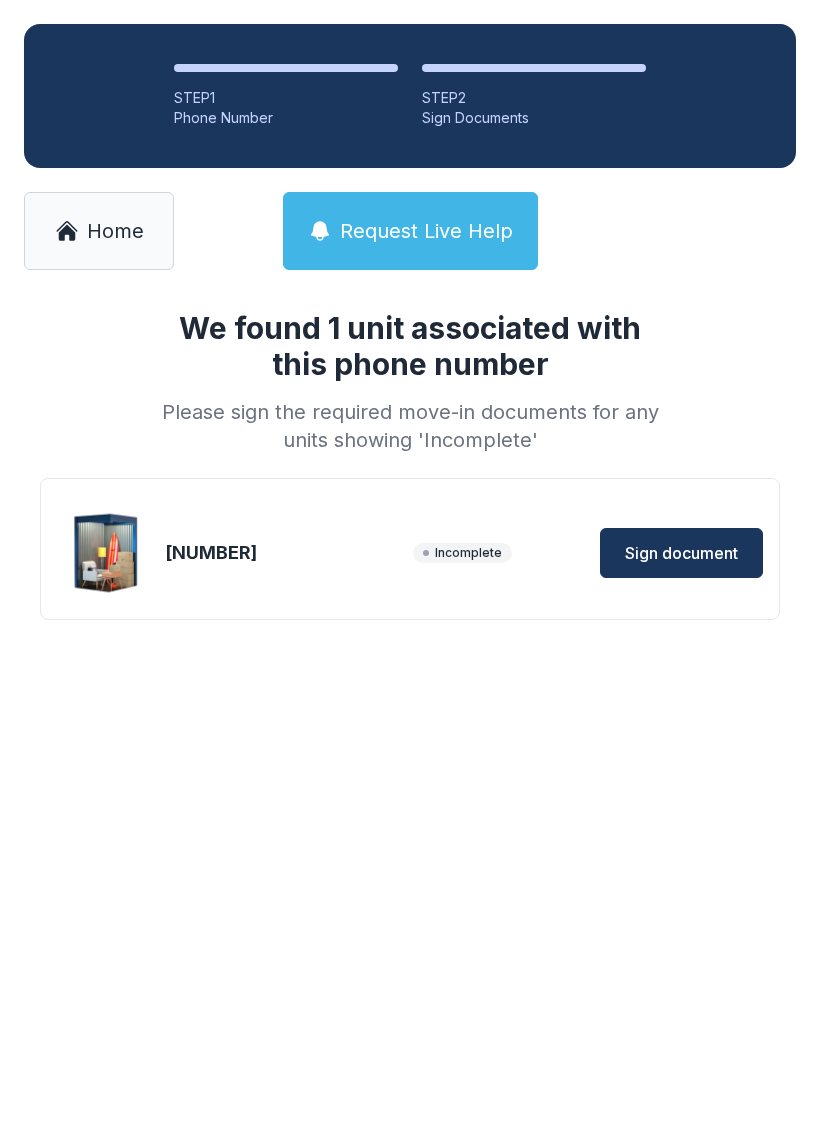 click on "Sign document" at bounding box center [681, 553] 